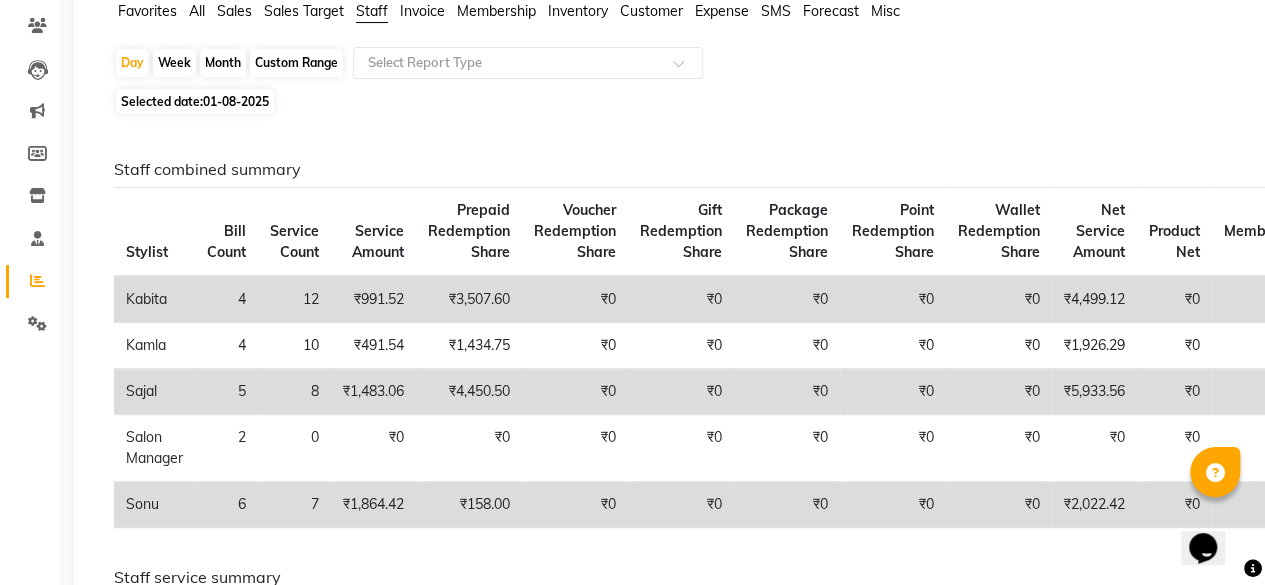 scroll, scrollTop: 0, scrollLeft: 0, axis: both 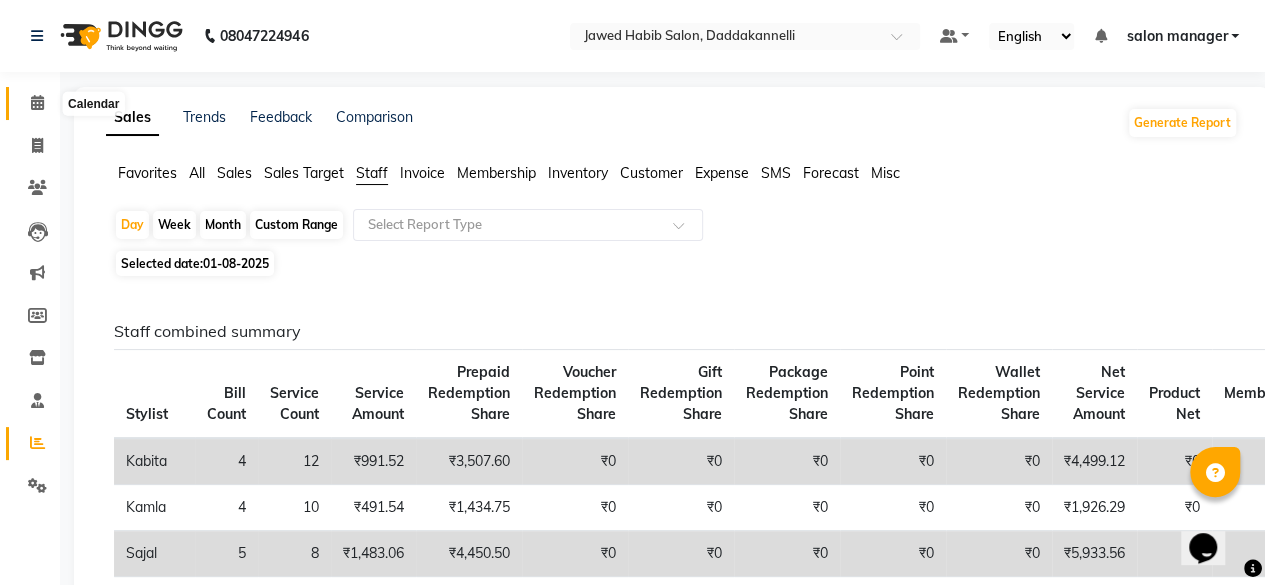 click 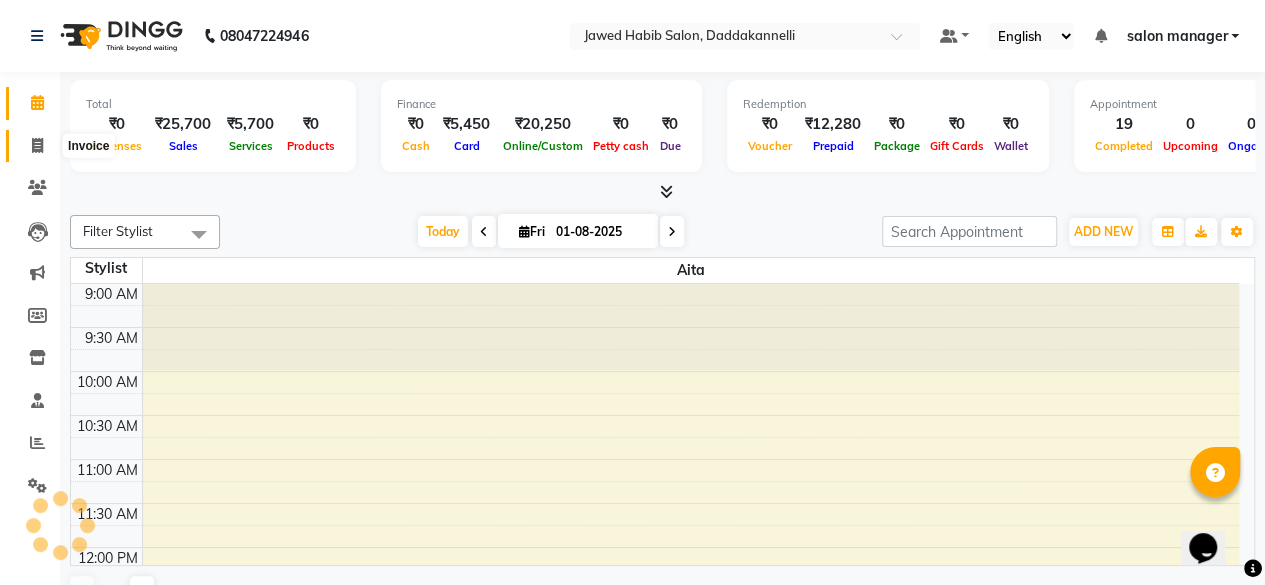 scroll, scrollTop: 0, scrollLeft: 0, axis: both 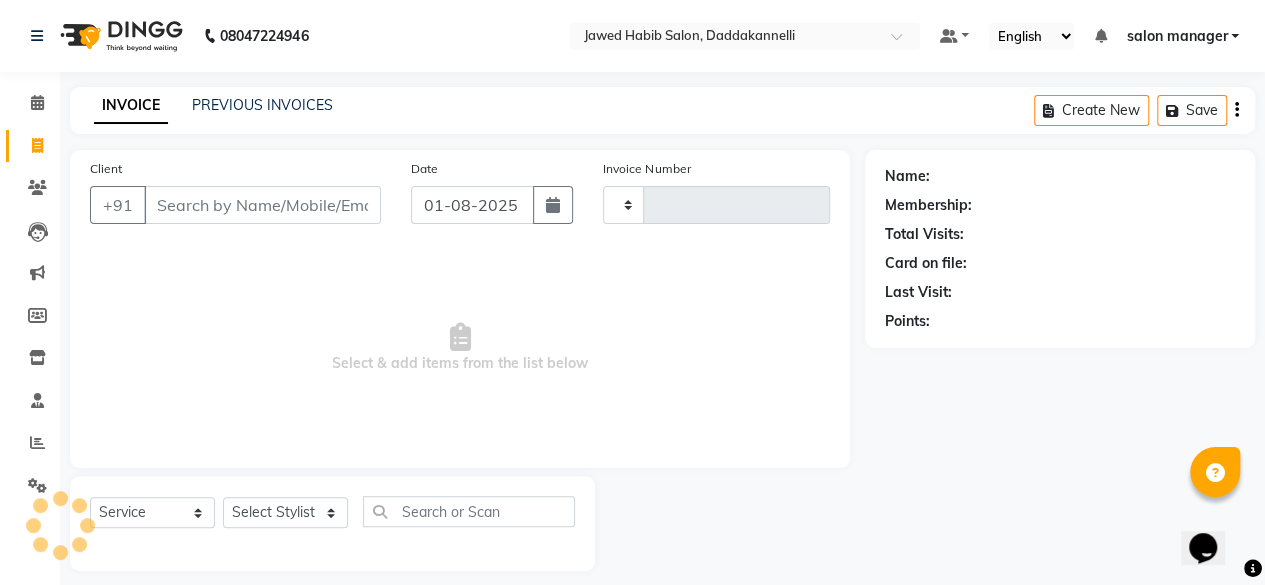 type on "2349" 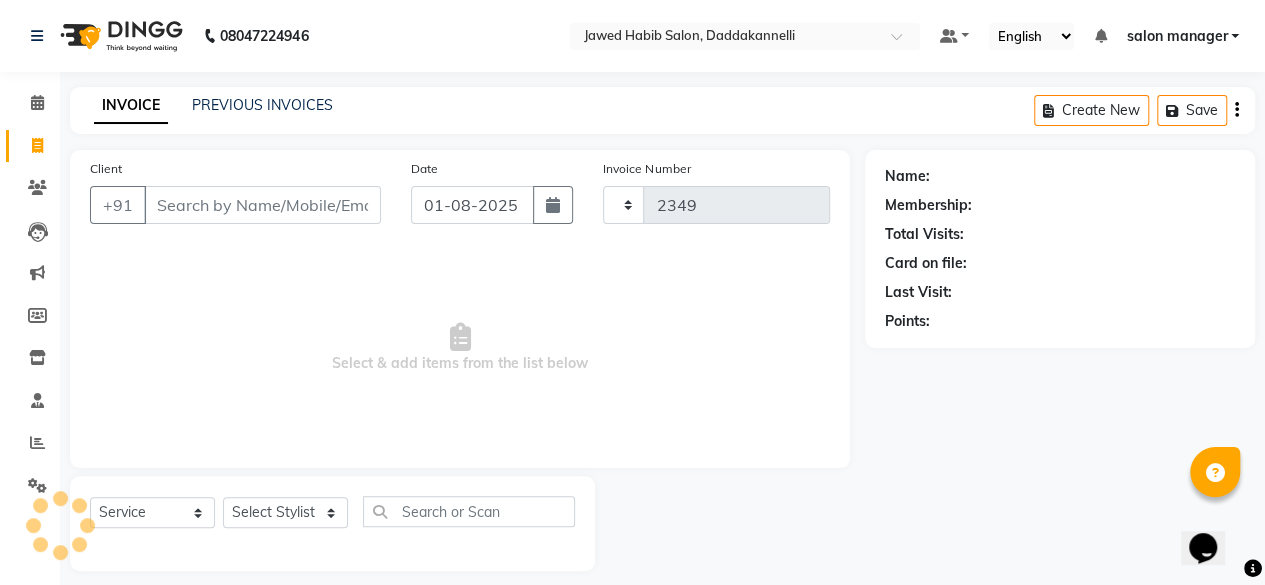 select on "6354" 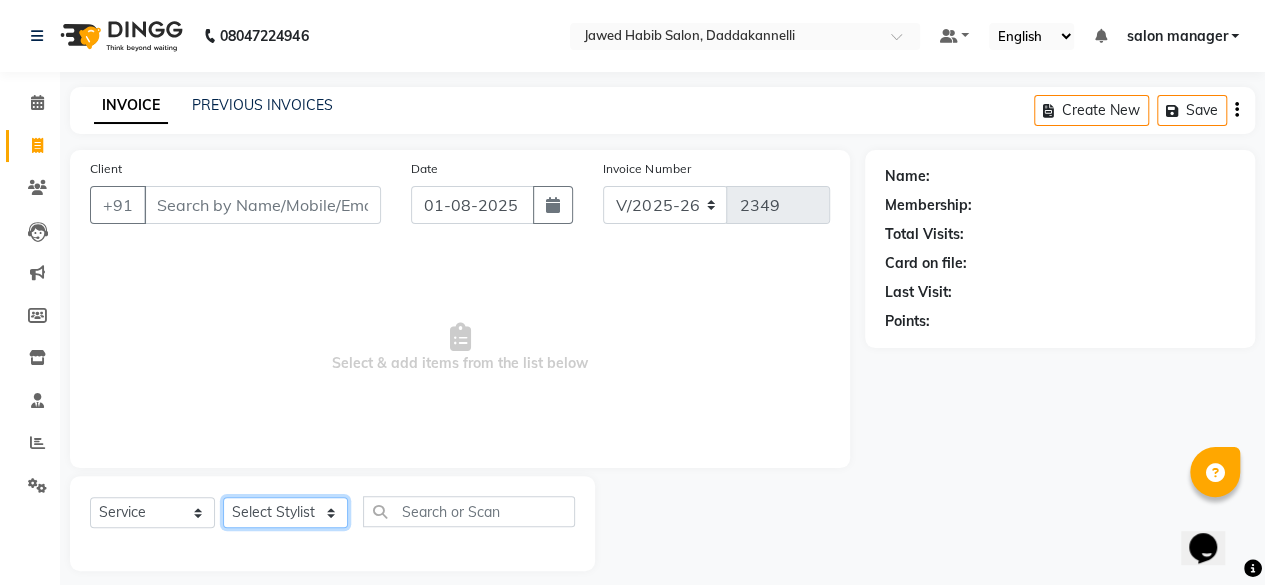 click on "Select Stylist" 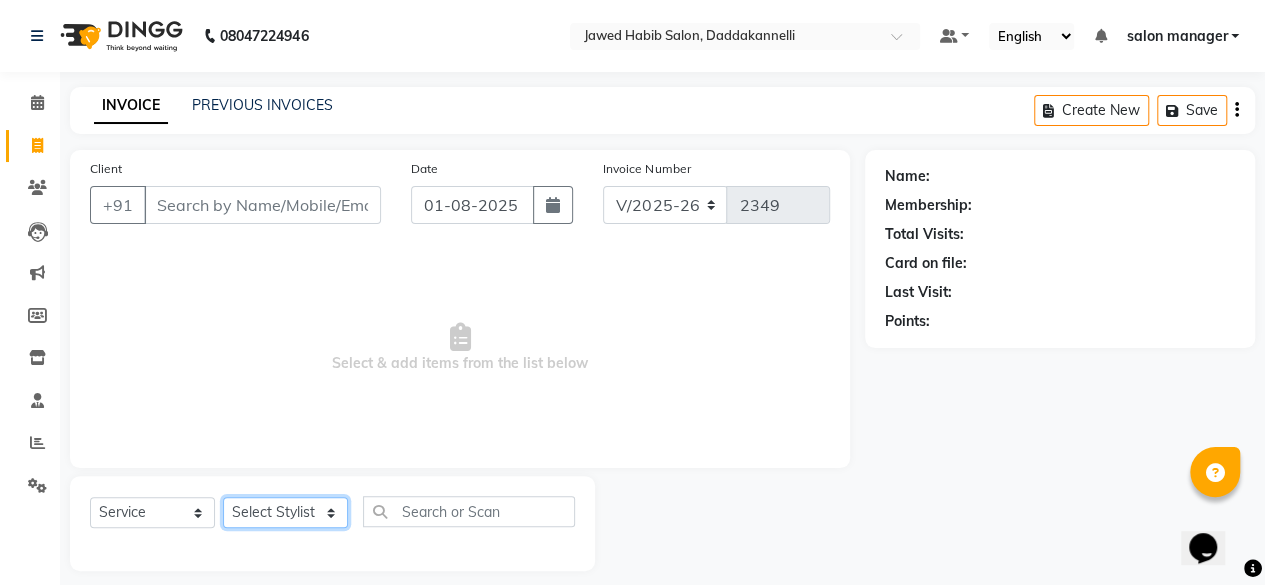 select on "66066" 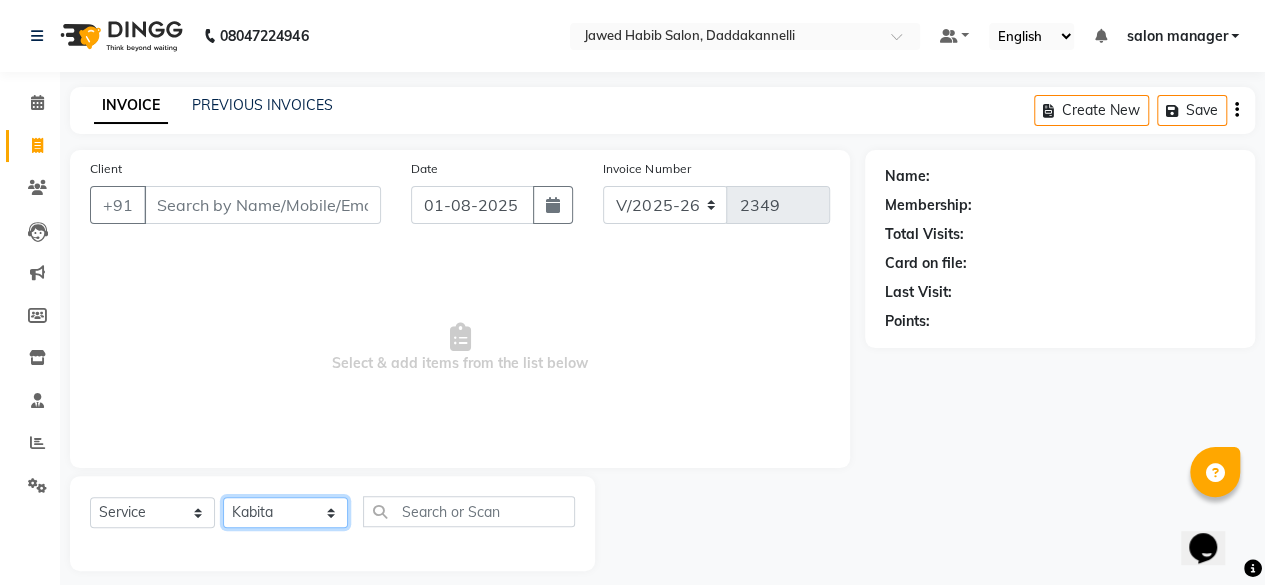 click on "Select Stylist aita DINGG SUPPORT Kabita KAMLA Rahul Riya Tamang Sajal salon manager Sonu Vimal" 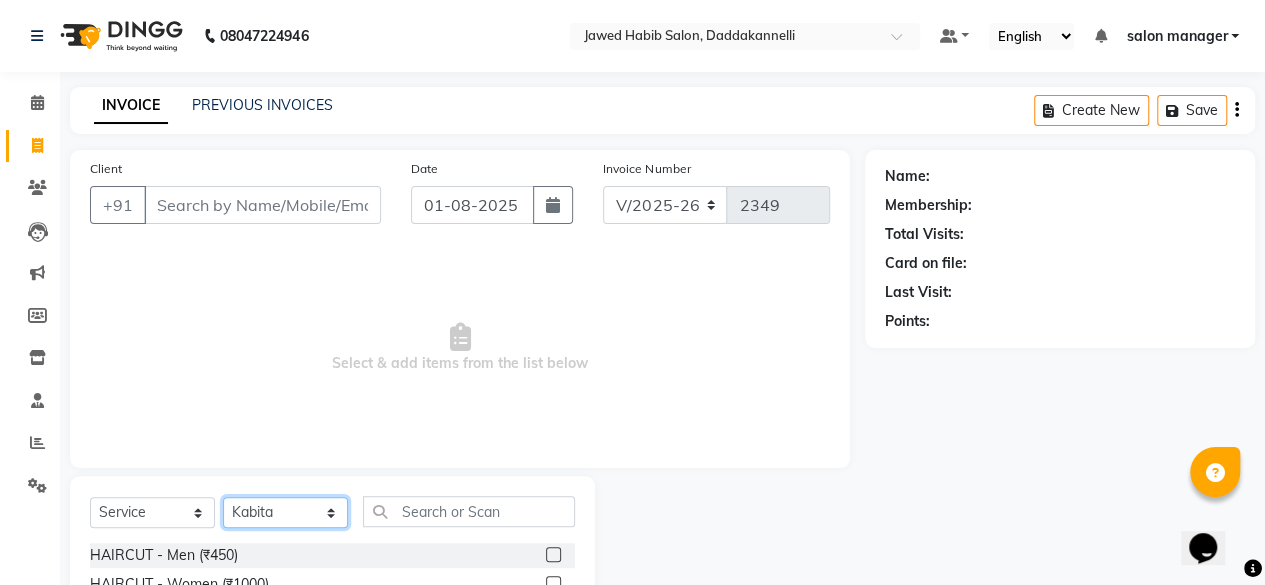 scroll, scrollTop: 215, scrollLeft: 0, axis: vertical 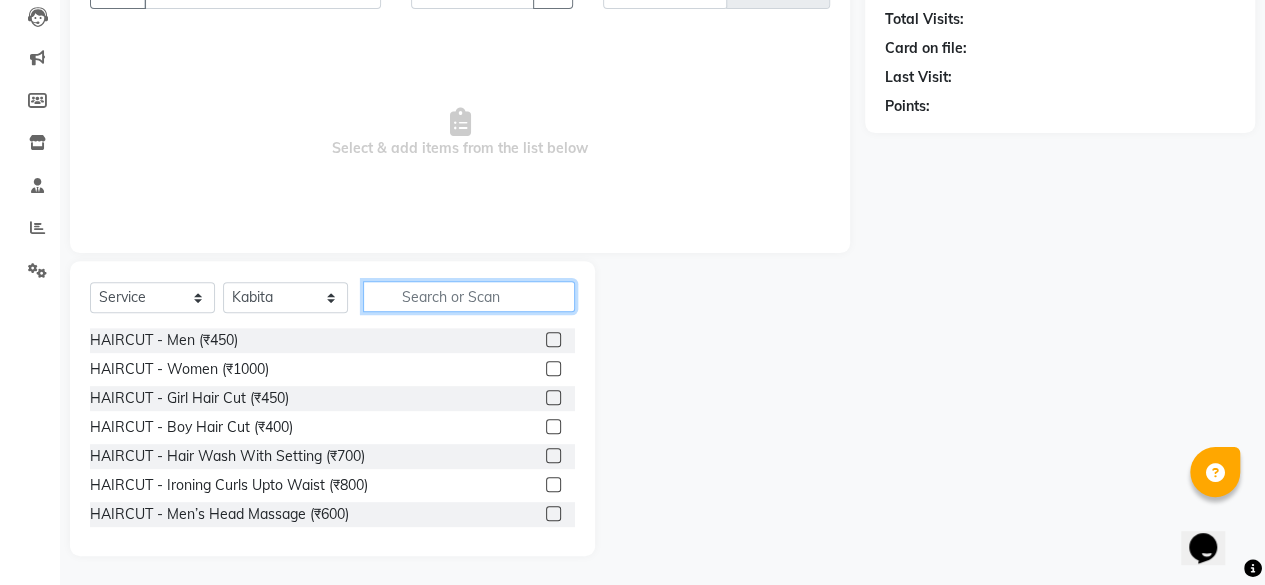 click 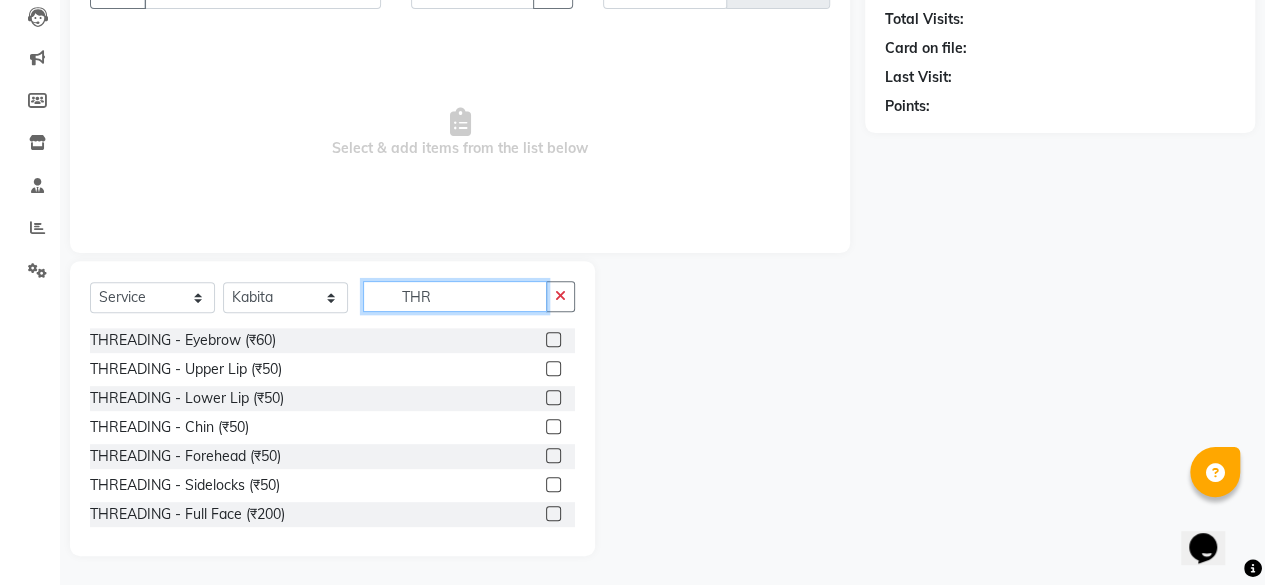 type on "THR" 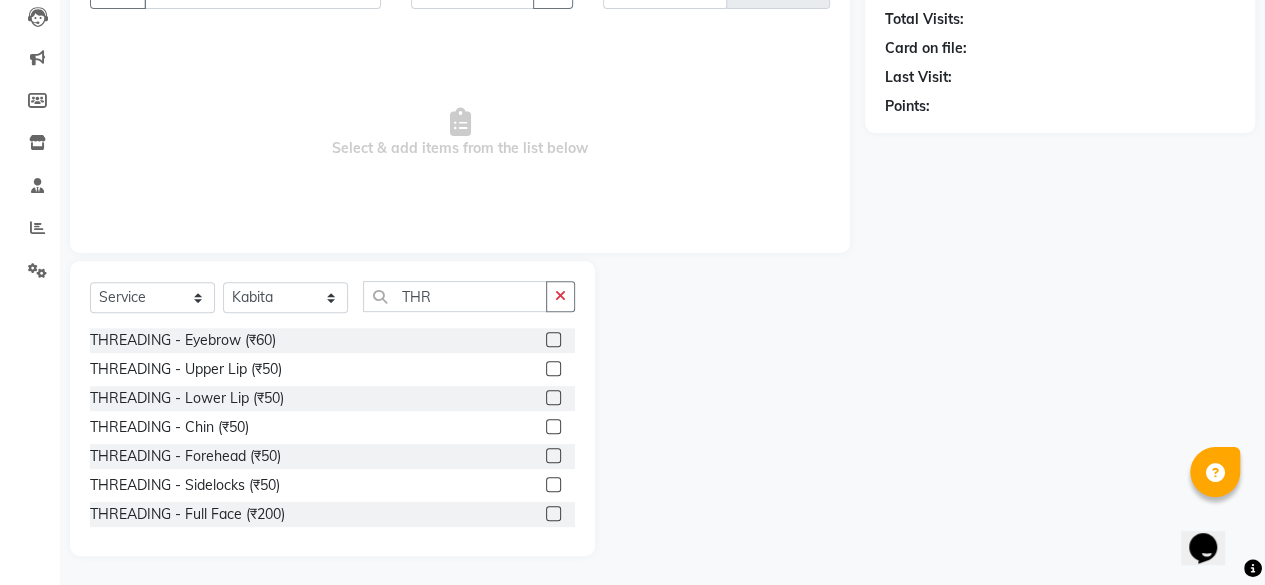 click 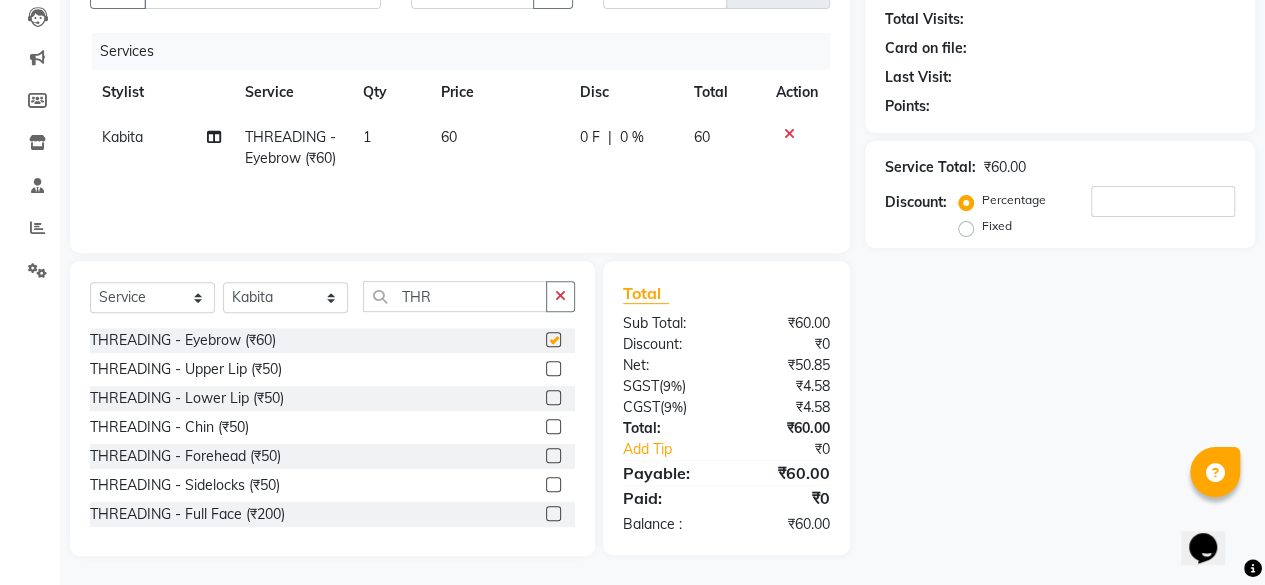 checkbox on "false" 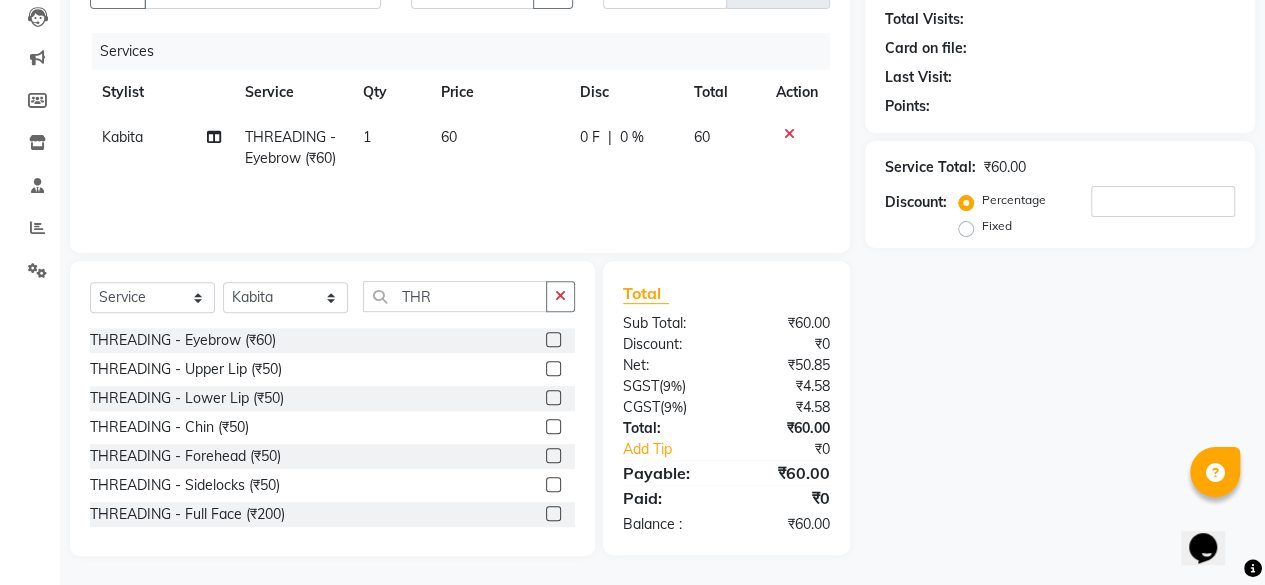 click 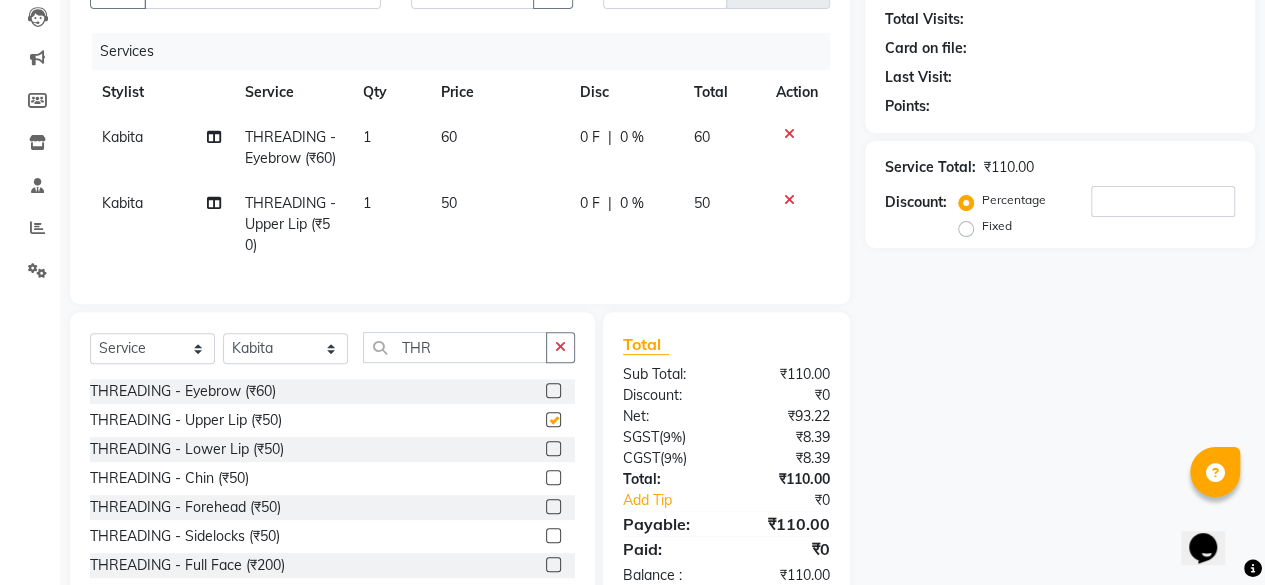 scroll, scrollTop: 43, scrollLeft: 0, axis: vertical 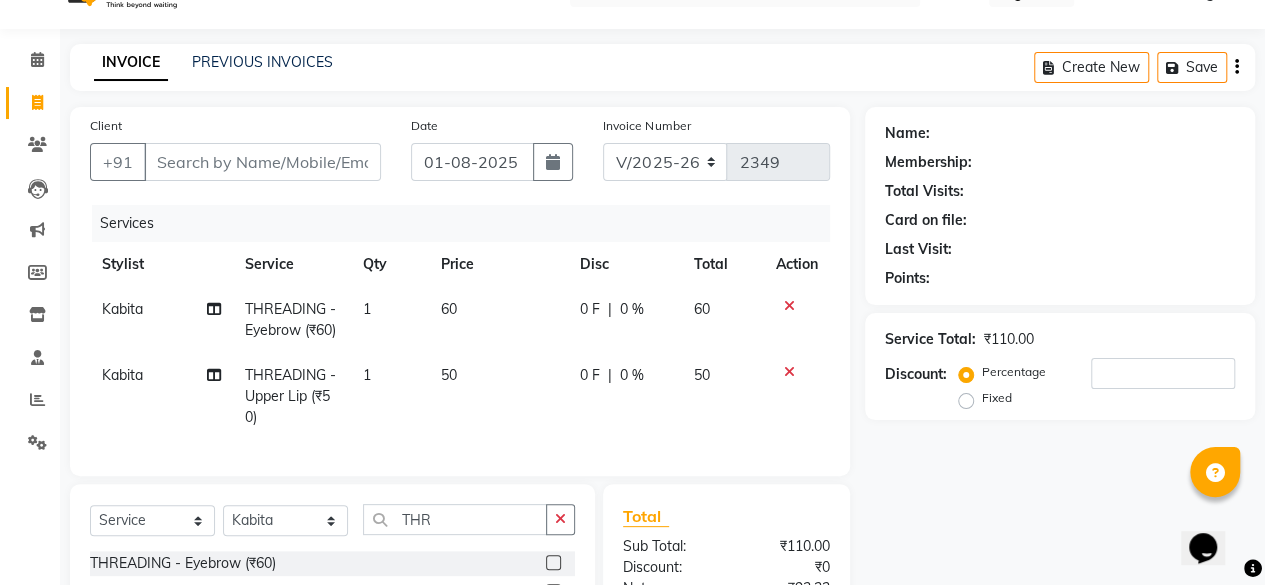 checkbox on "false" 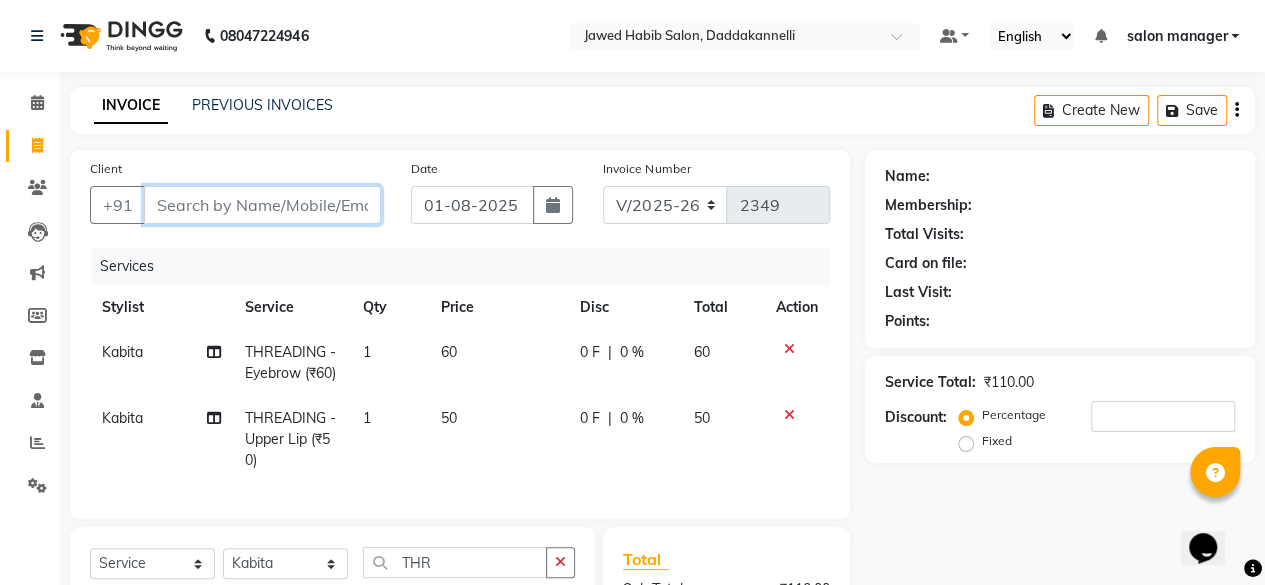 click on "Client" at bounding box center (262, 205) 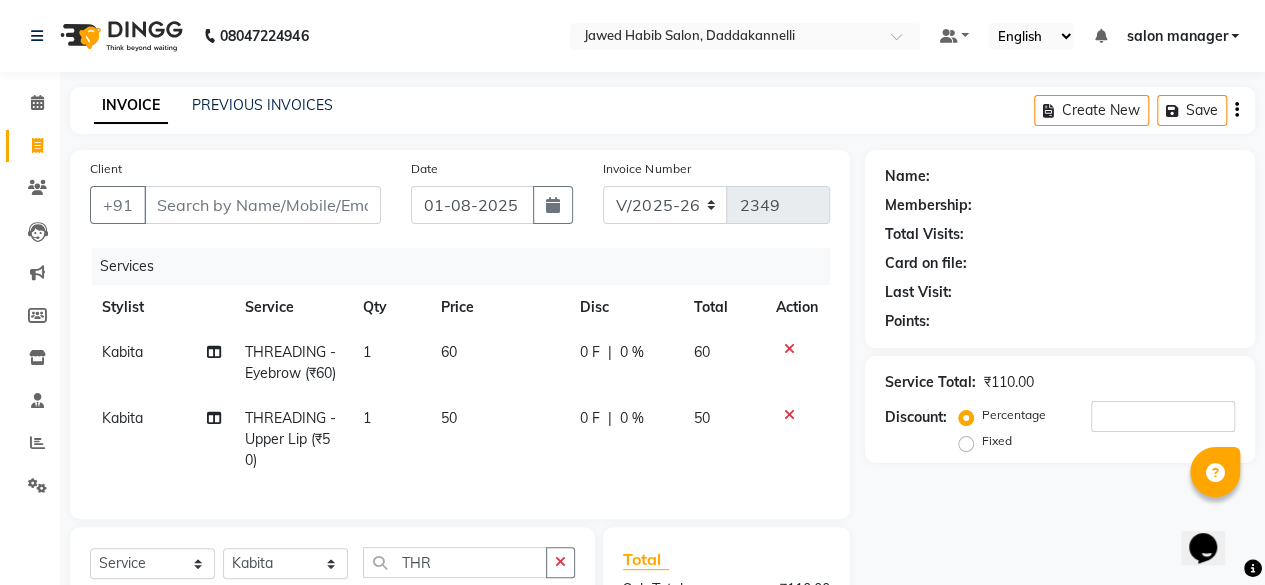 click 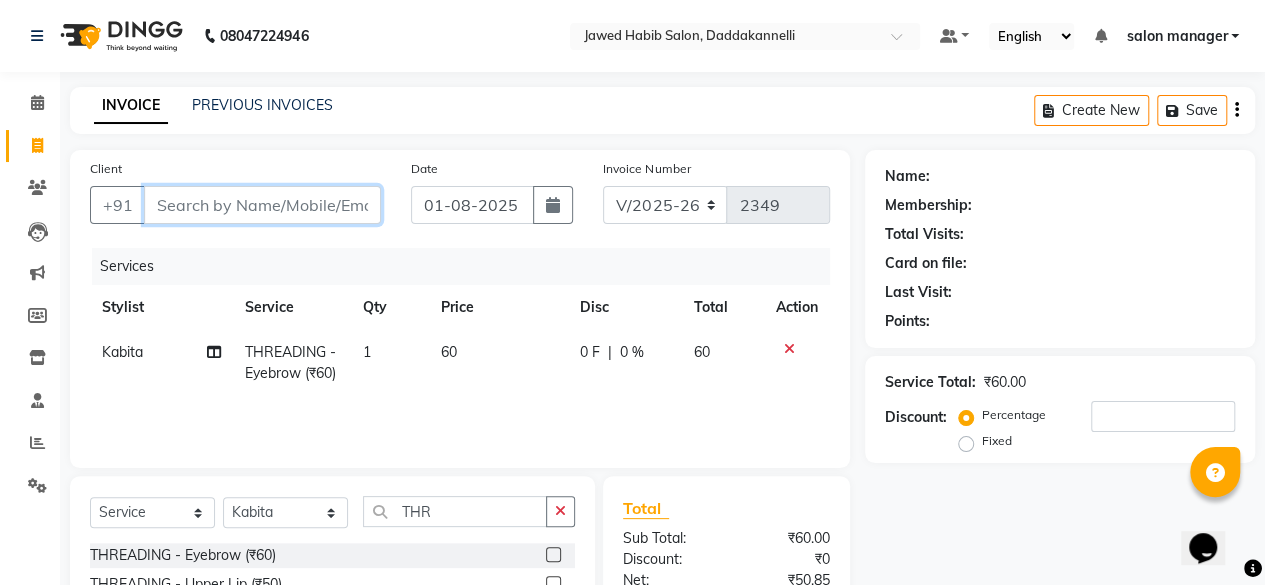 click on "Client" at bounding box center [262, 205] 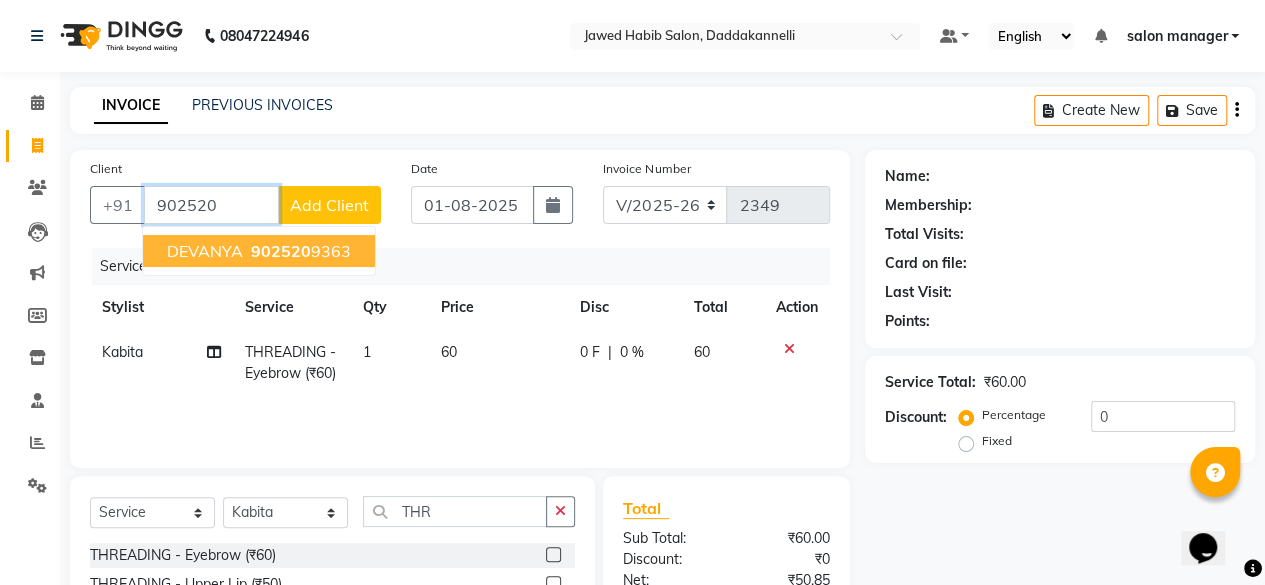 click on "[PHONE]" at bounding box center (299, 251) 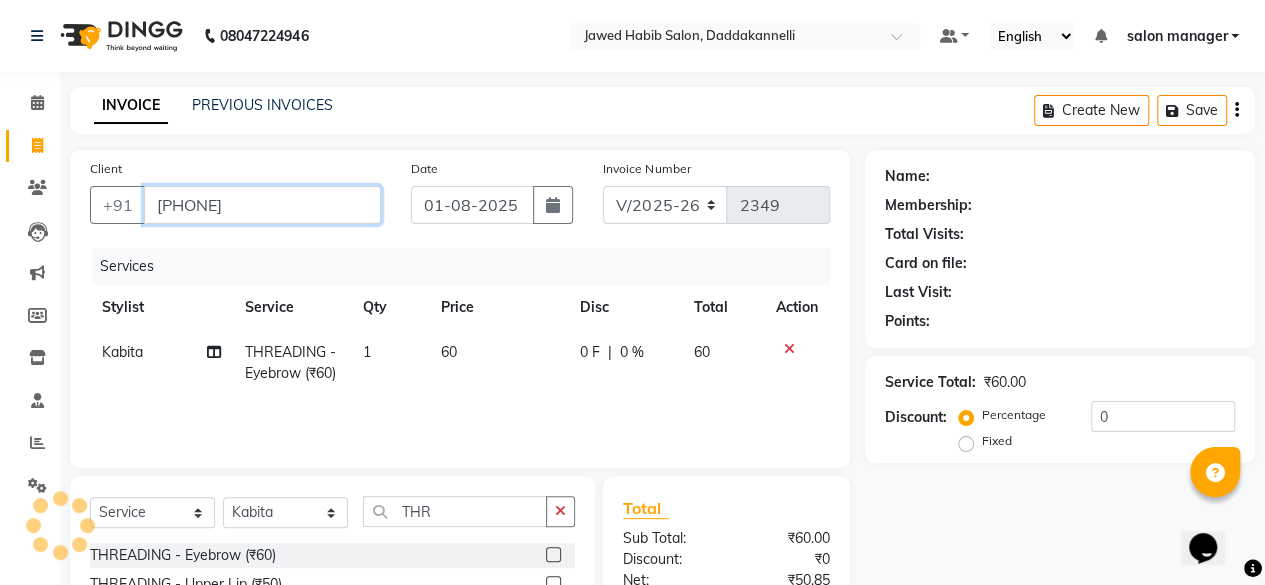 type on "[PHONE]" 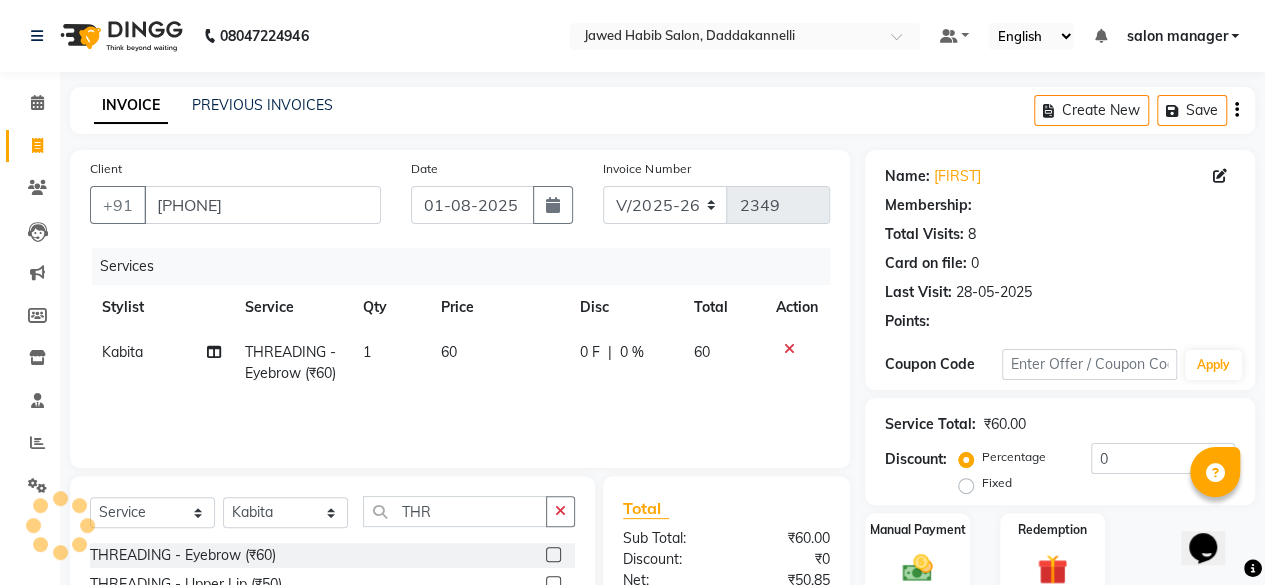scroll, scrollTop: 215, scrollLeft: 0, axis: vertical 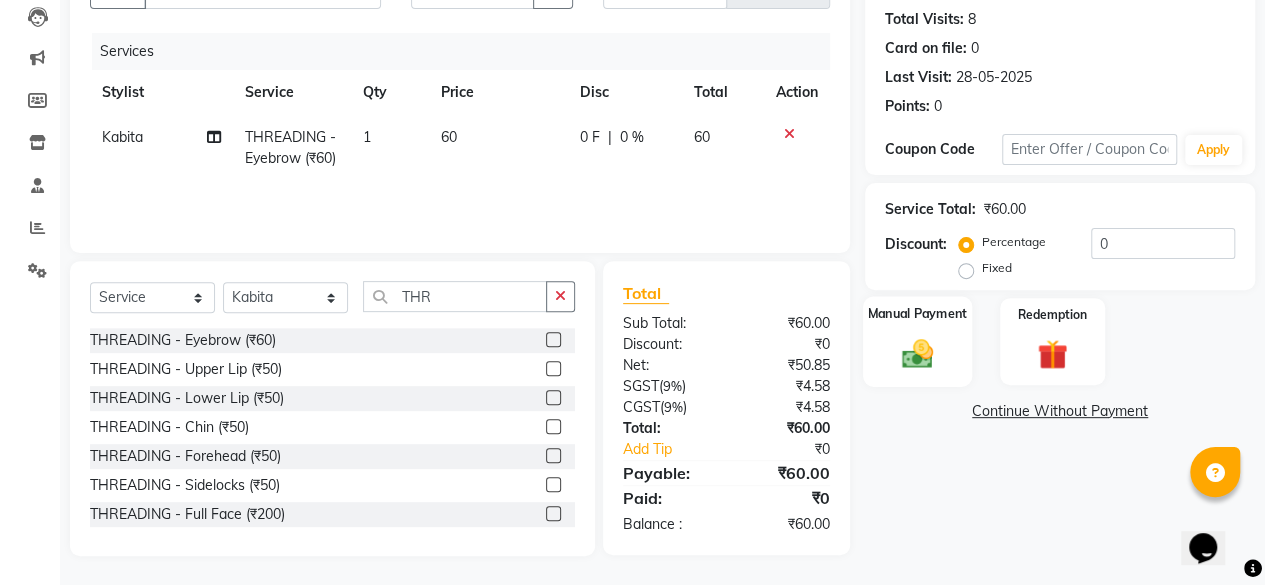 click 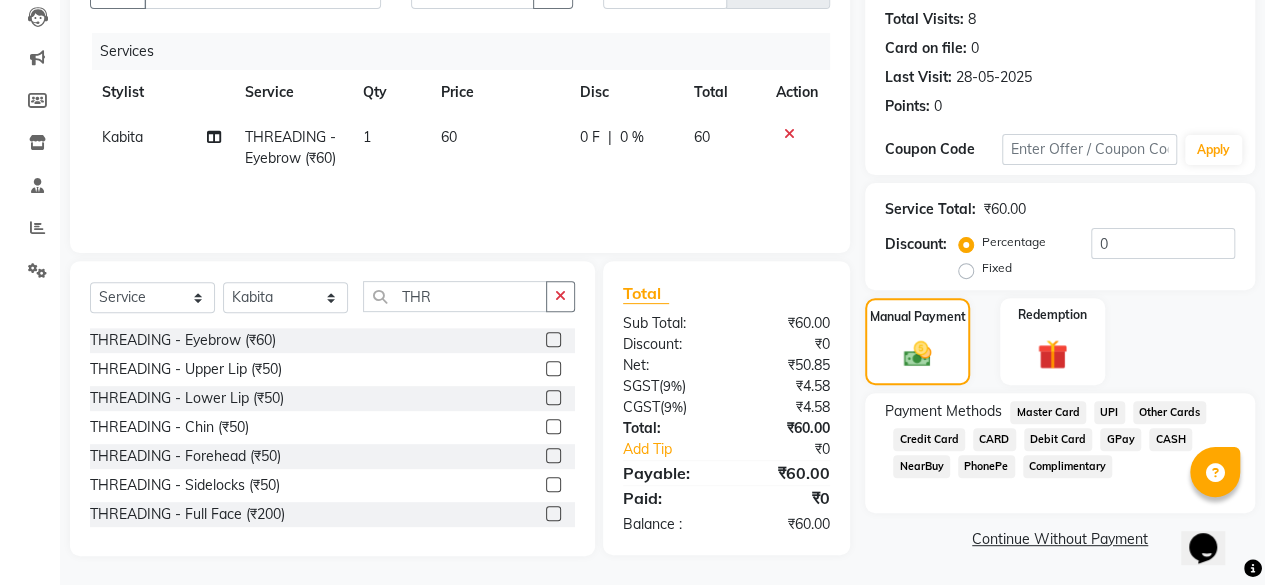 click on "UPI" 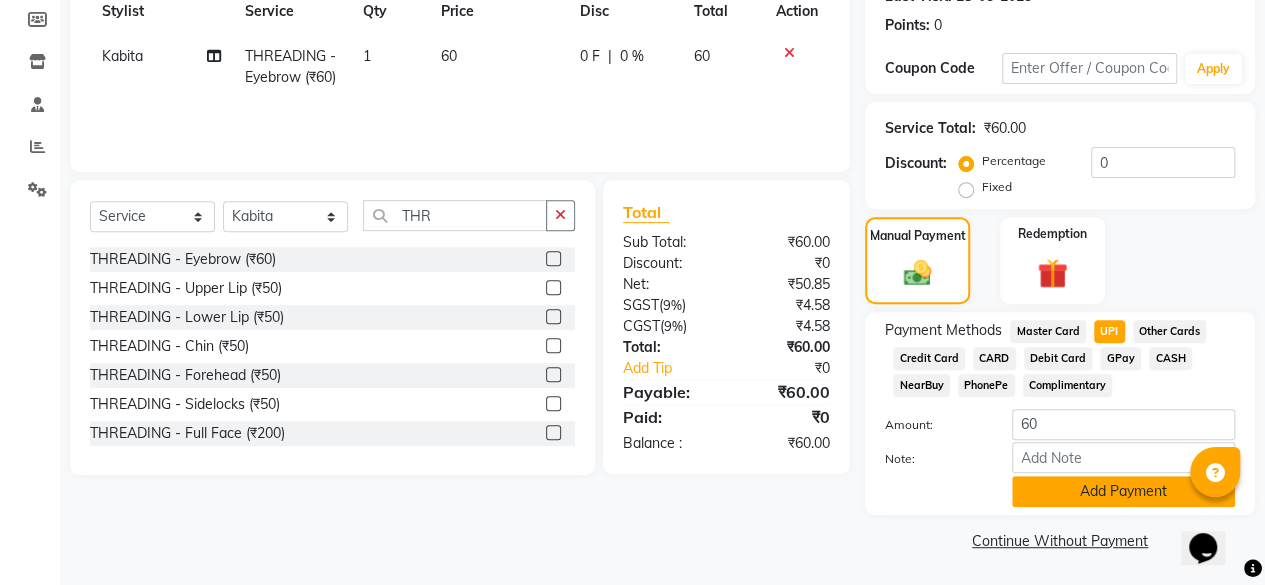 click on "Add Payment" 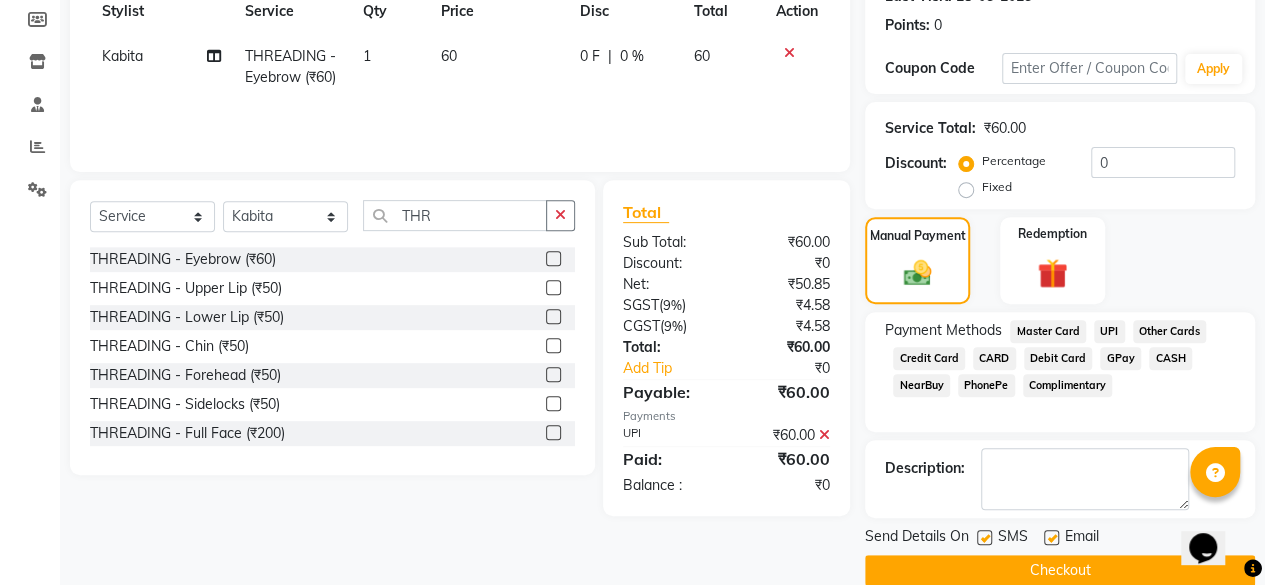 scroll, scrollTop: 324, scrollLeft: 0, axis: vertical 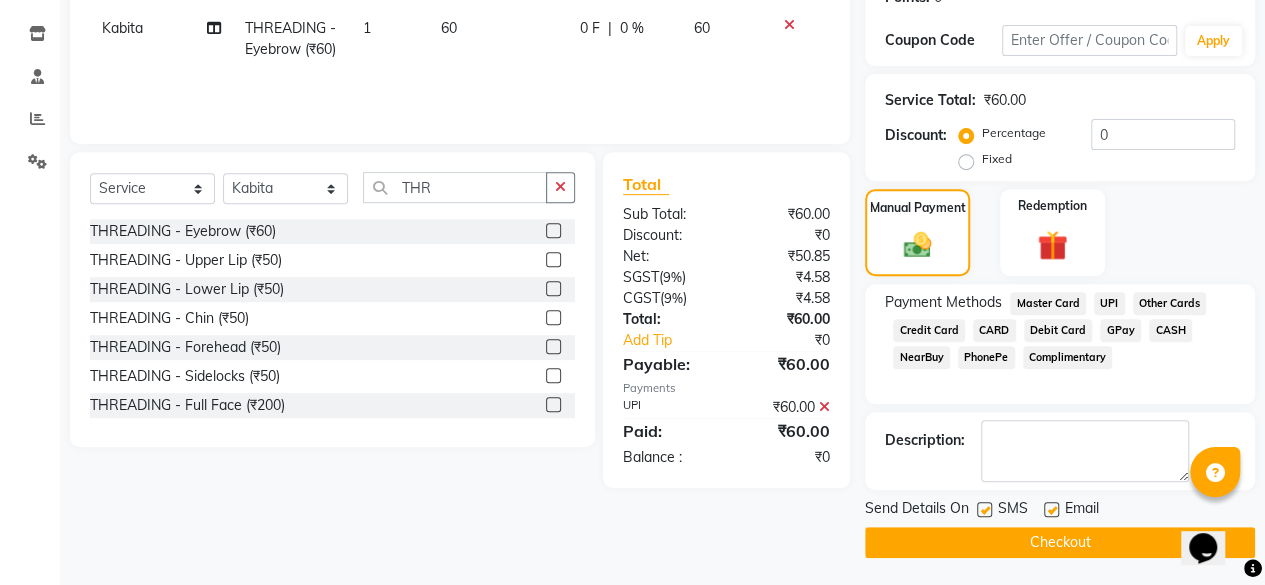 click on "Email" 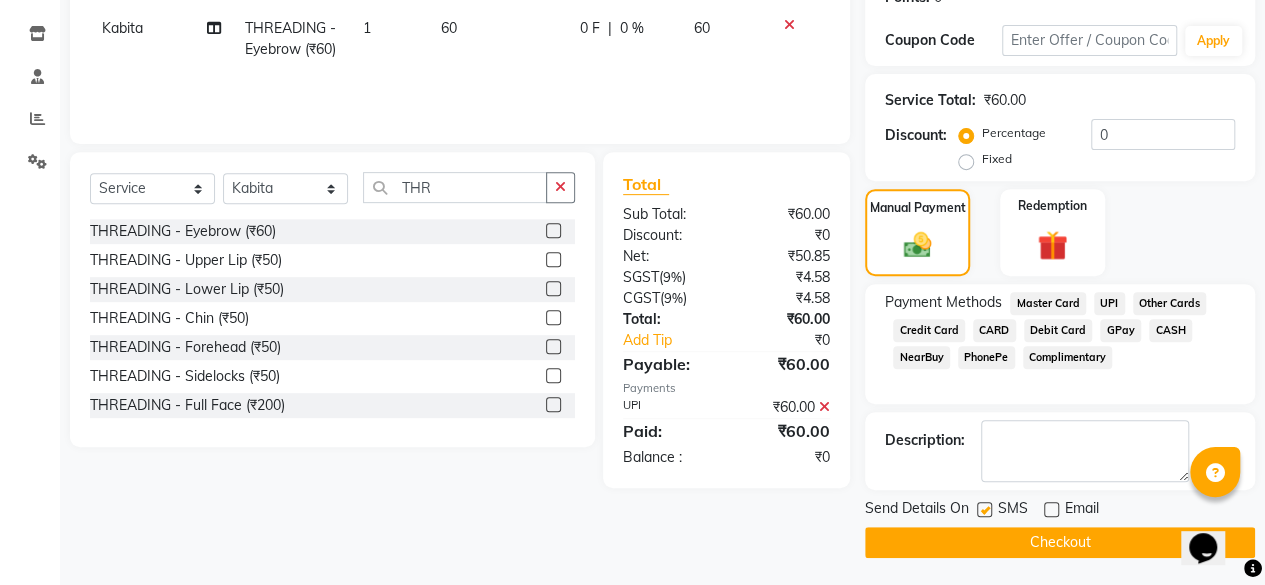 click on "Checkout" 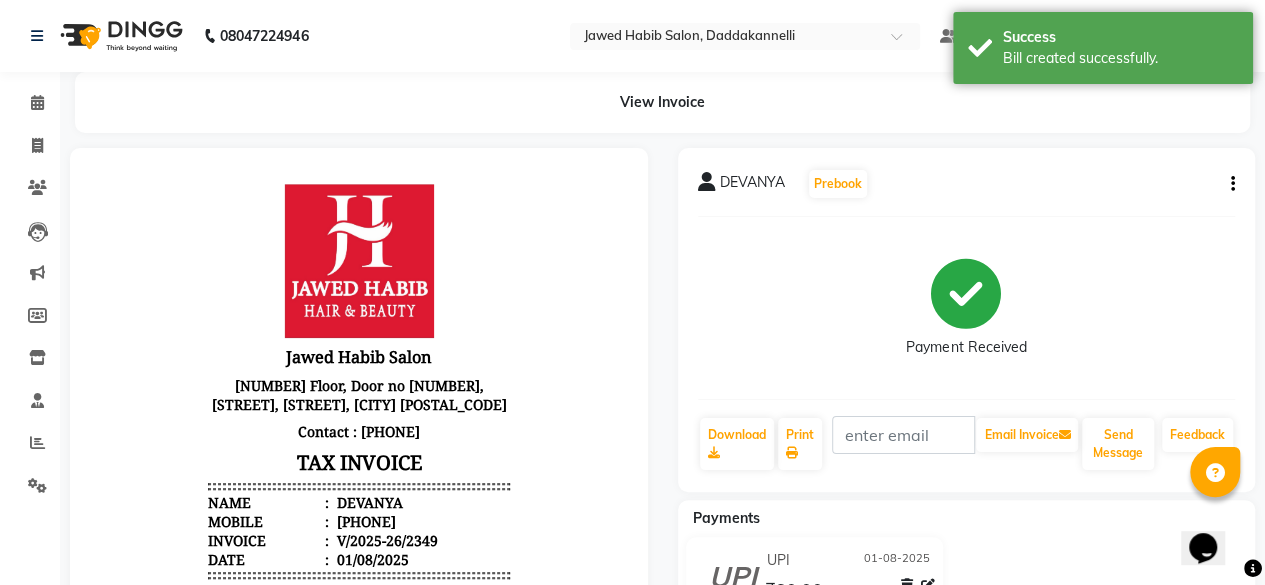 scroll, scrollTop: 0, scrollLeft: 0, axis: both 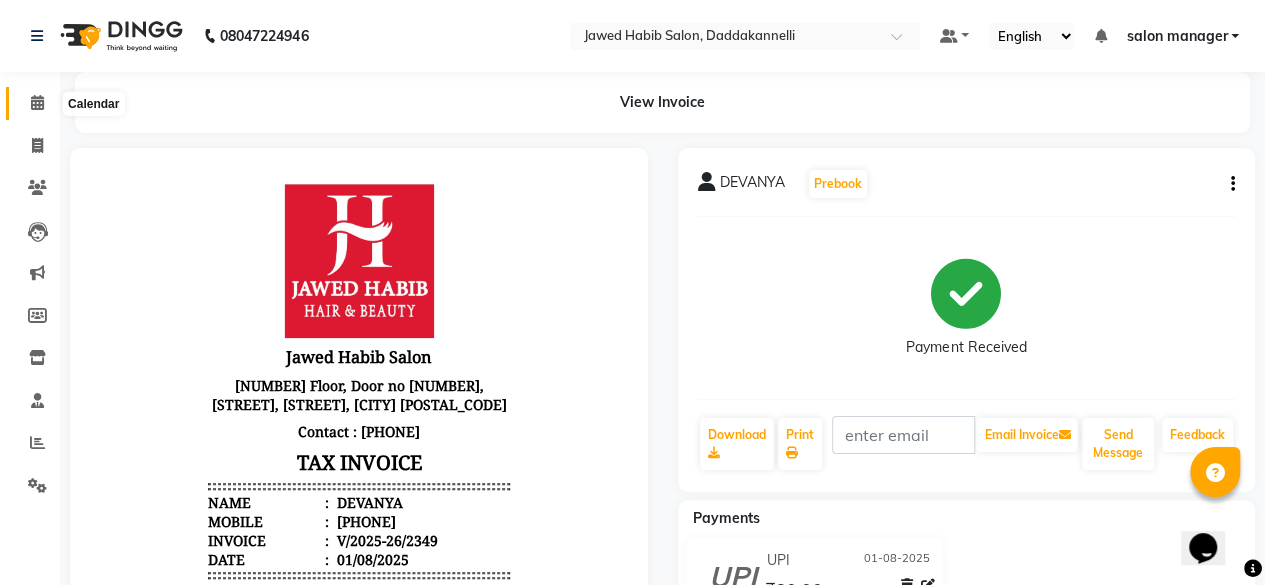 click 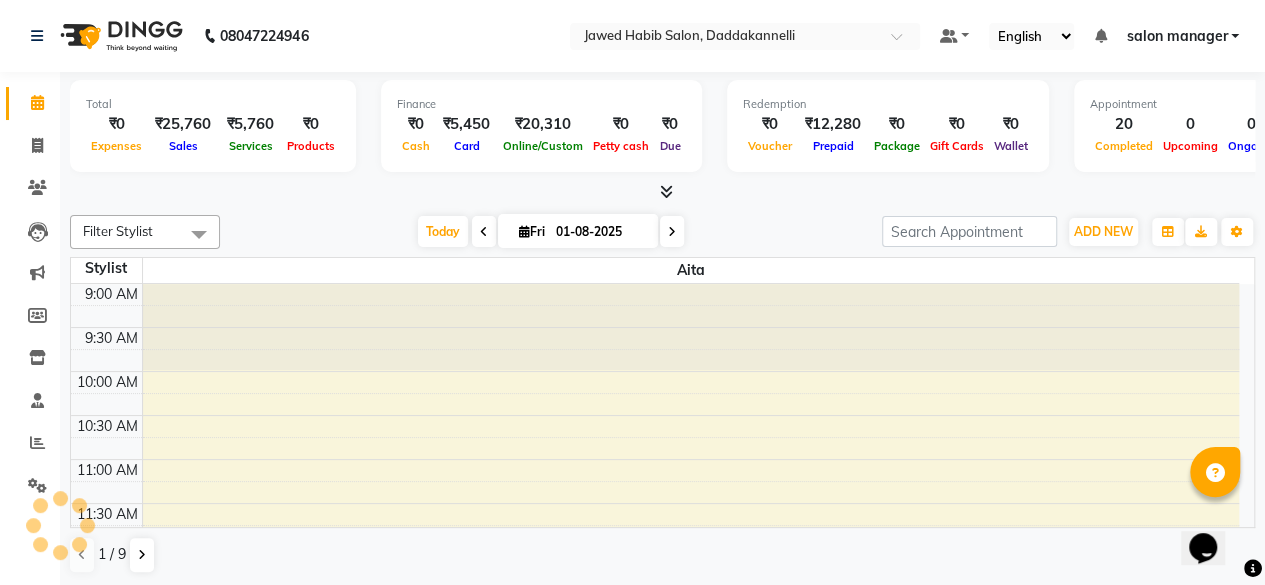 scroll, scrollTop: 0, scrollLeft: 0, axis: both 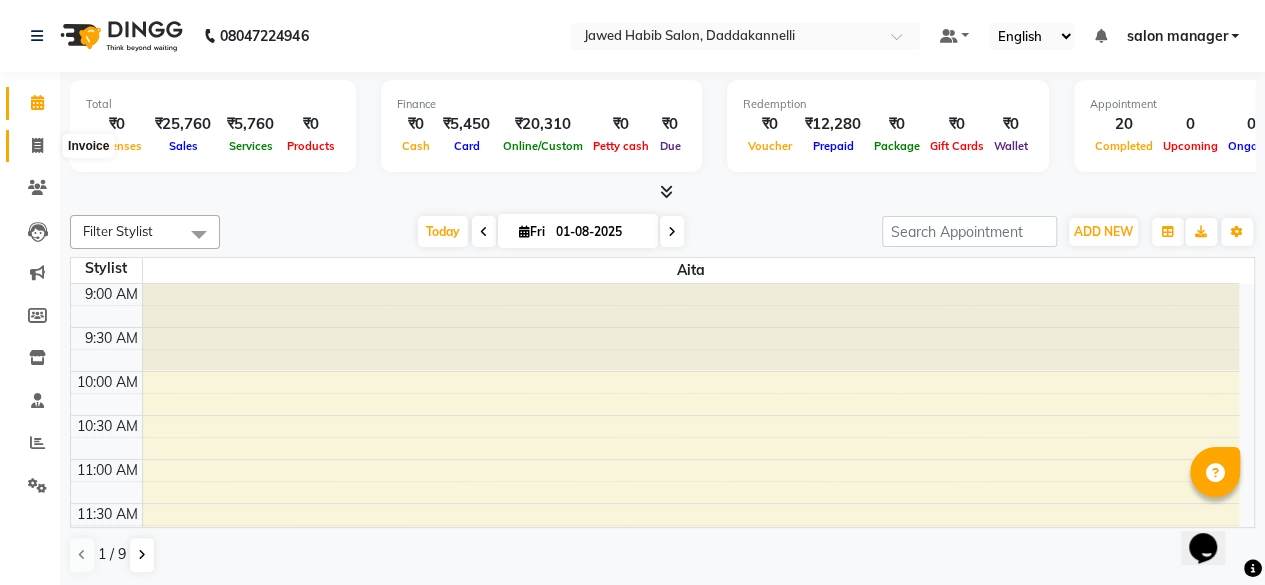click 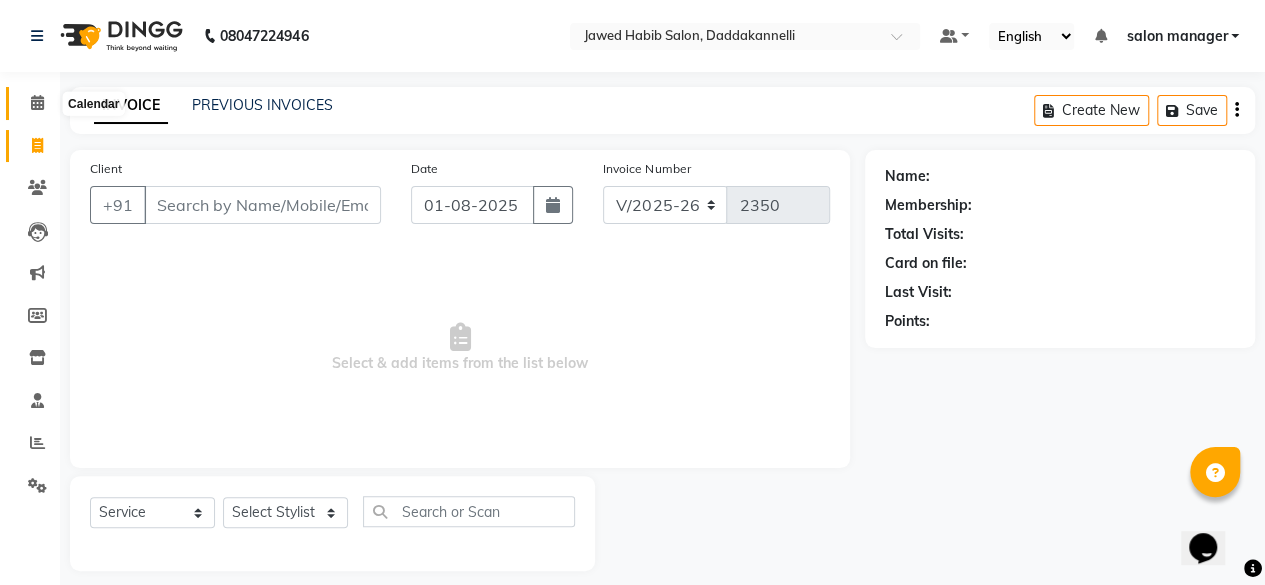 click 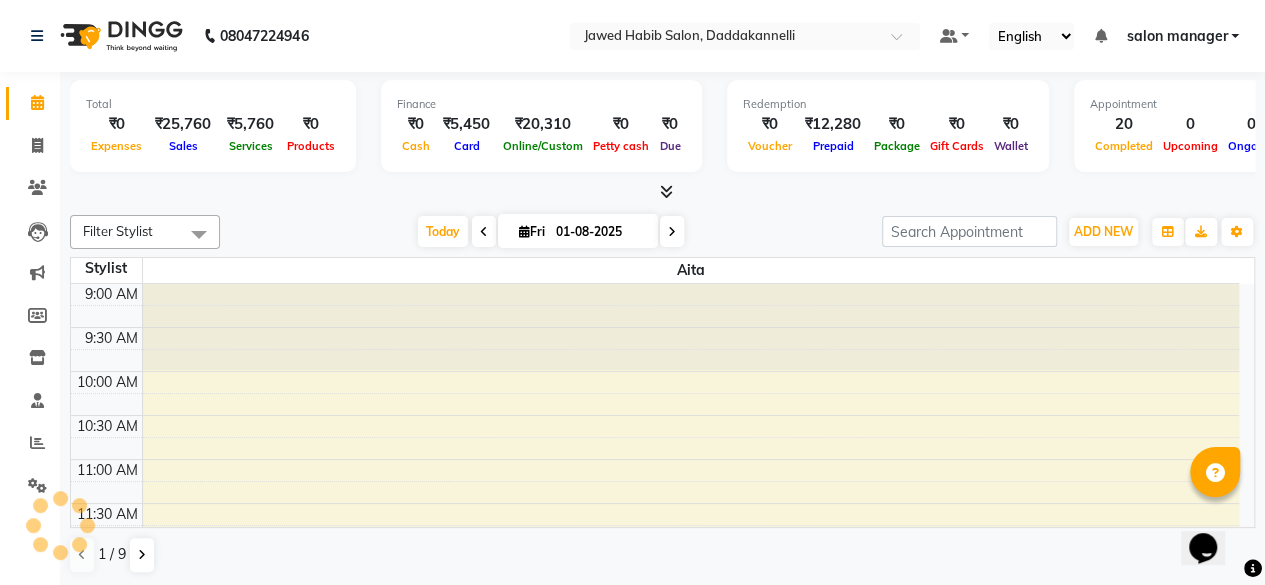 scroll, scrollTop: 0, scrollLeft: 0, axis: both 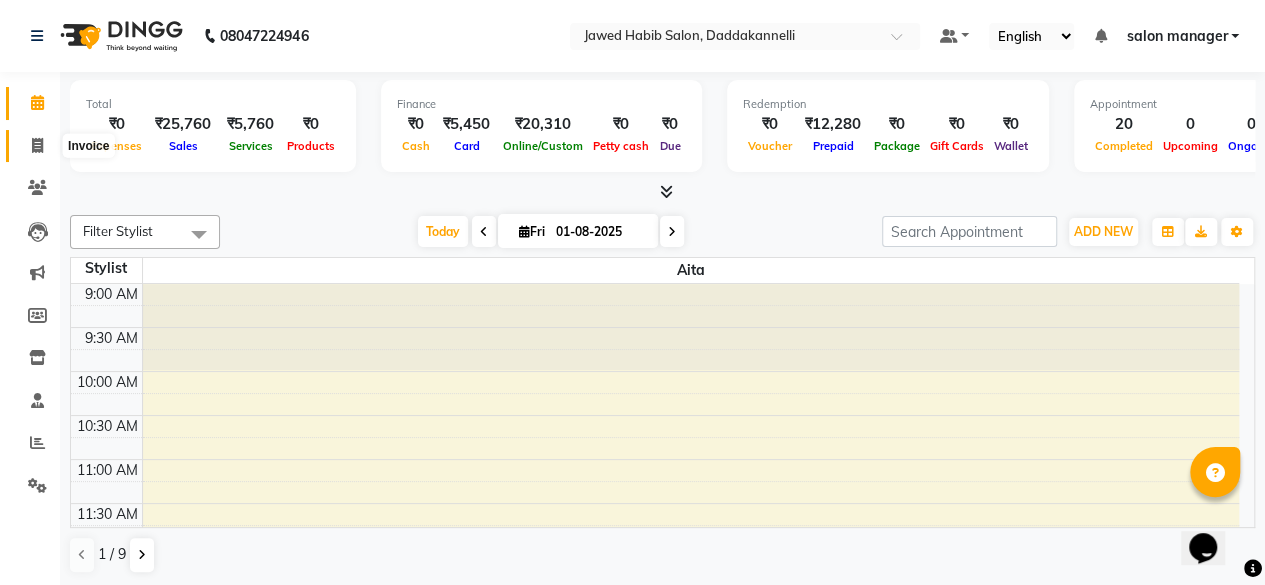 click 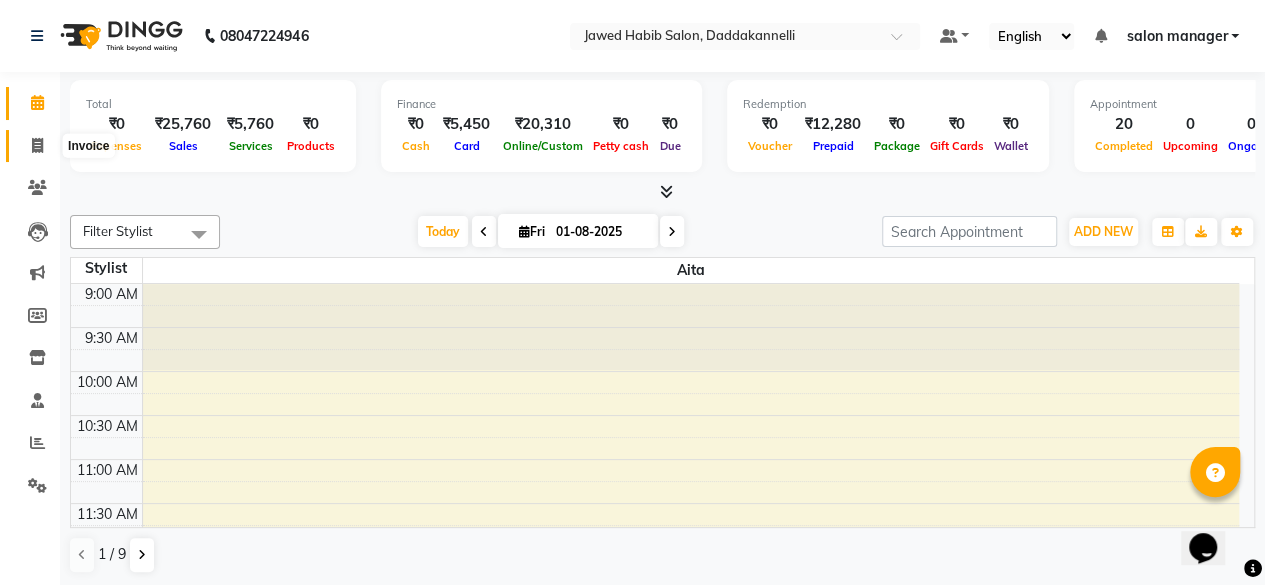 select on "service" 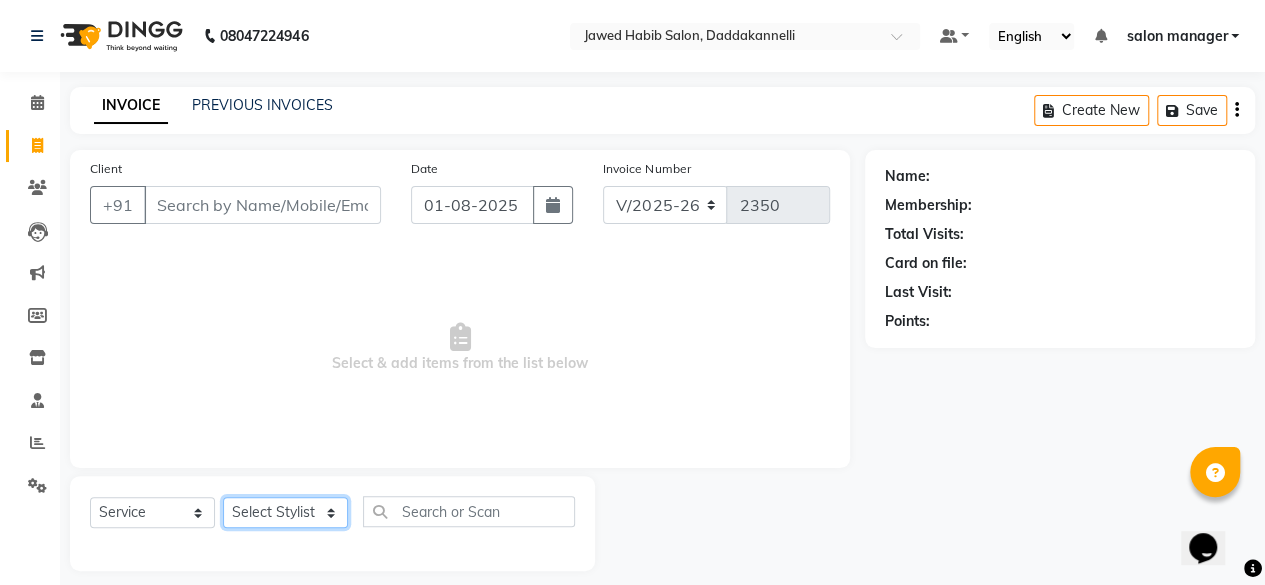 click on "Select Stylist aita DINGG SUPPORT Kabita KAMLA Rahul Riya Tamang Sajal salon manager Sonu Vimal" 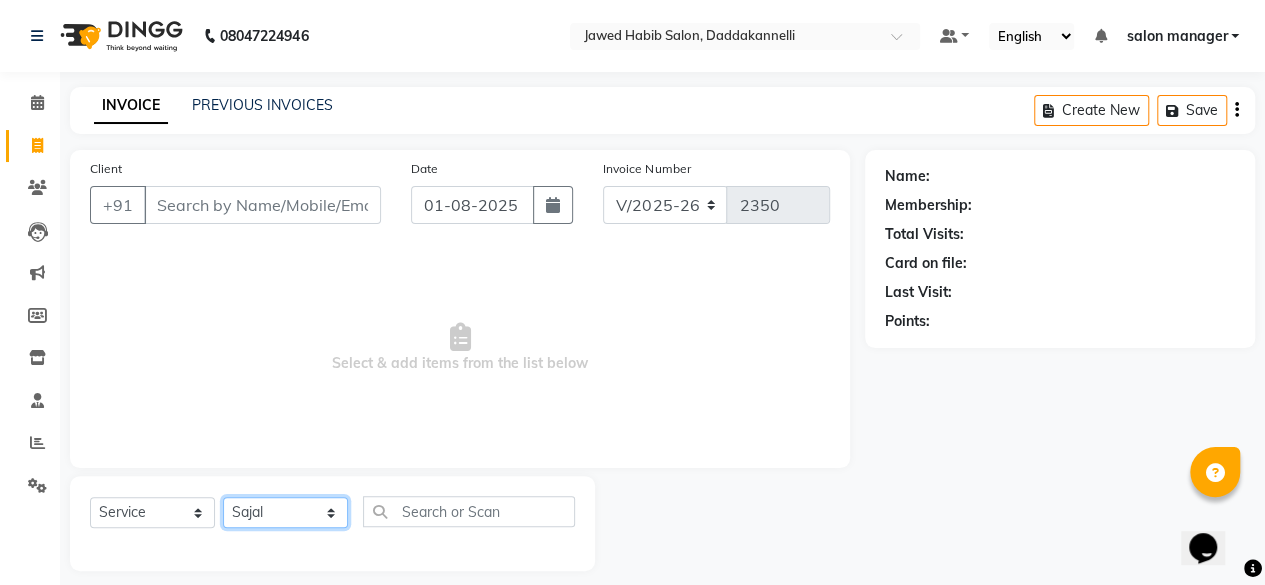 click on "Select Stylist aita DINGG SUPPORT Kabita KAMLA Rahul Riya Tamang Sajal salon manager Sonu Vimal" 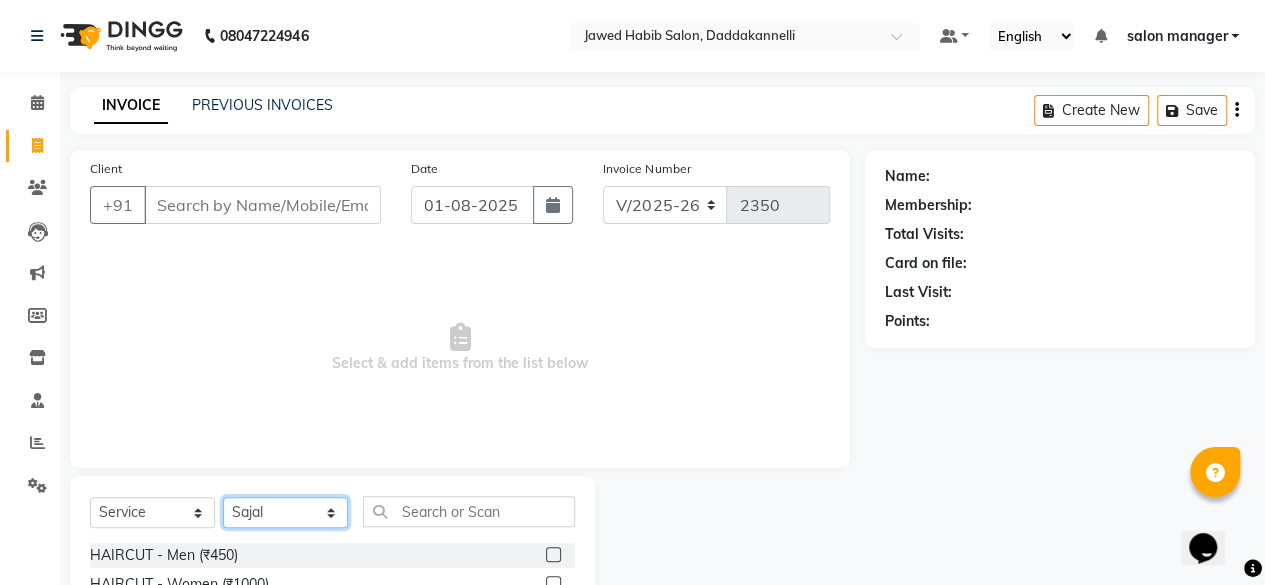 scroll, scrollTop: 215, scrollLeft: 0, axis: vertical 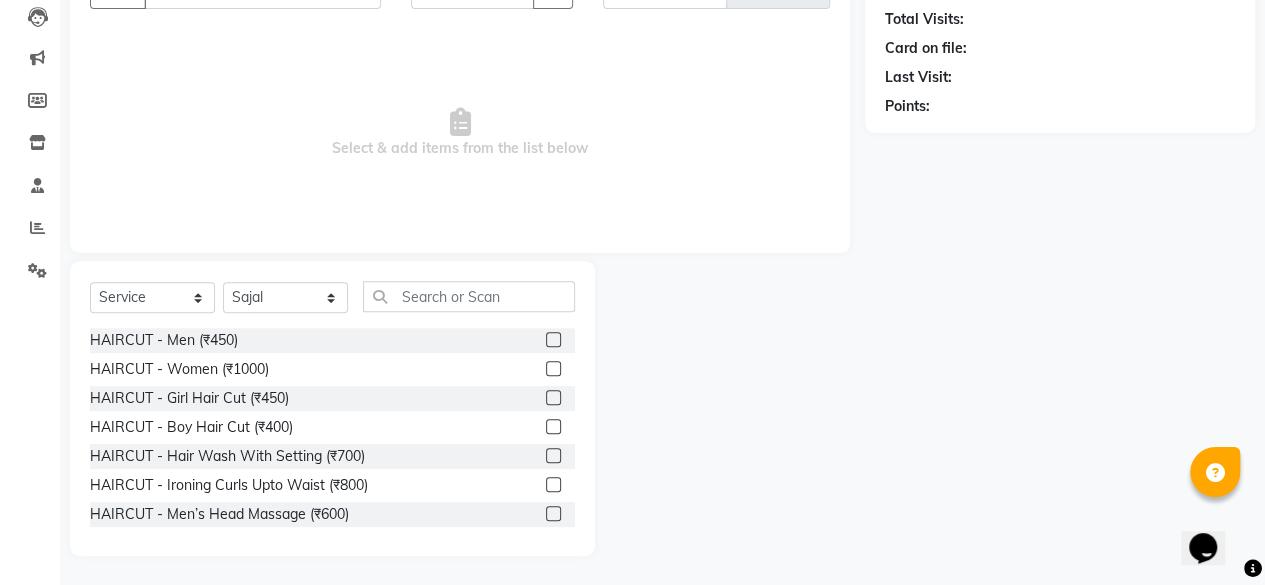 click 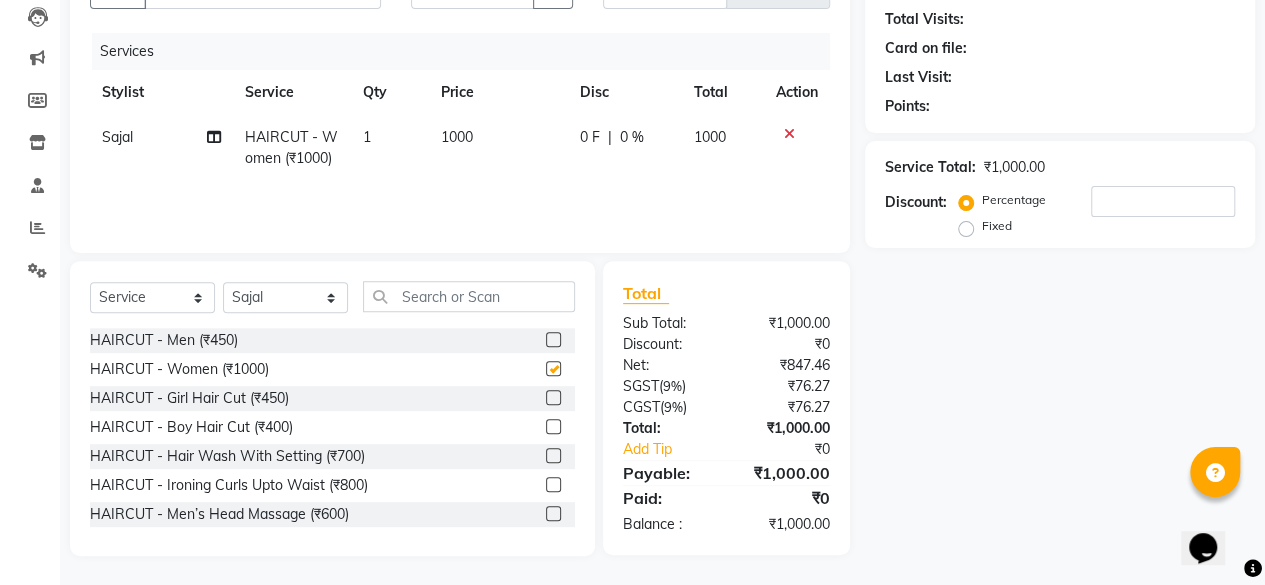 checkbox on "false" 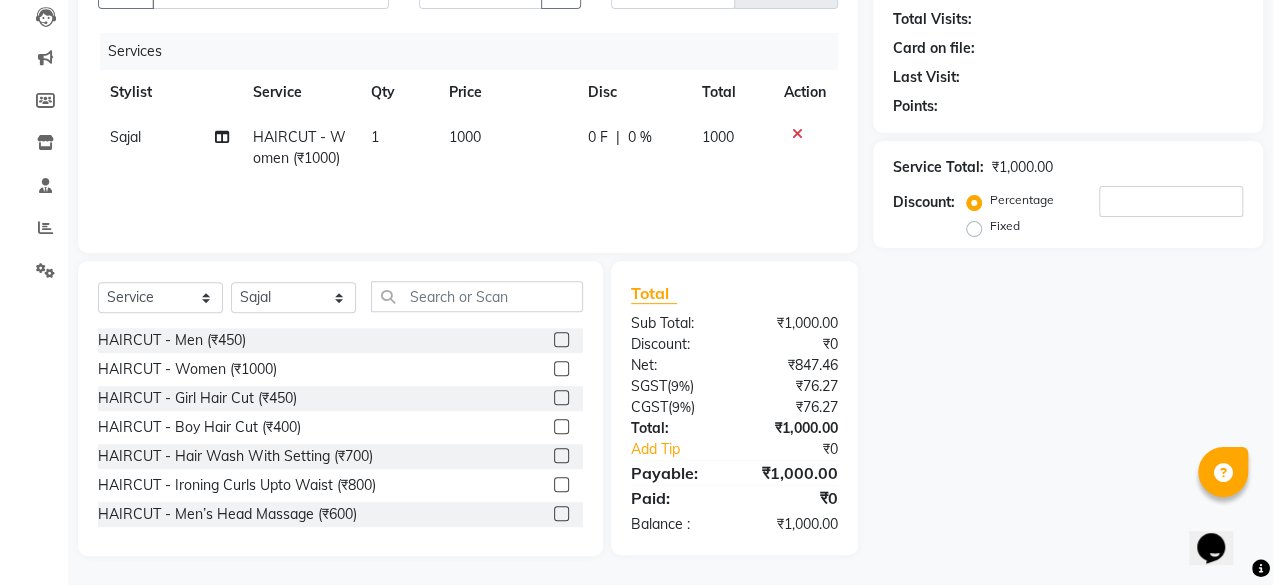 scroll, scrollTop: 0, scrollLeft: 0, axis: both 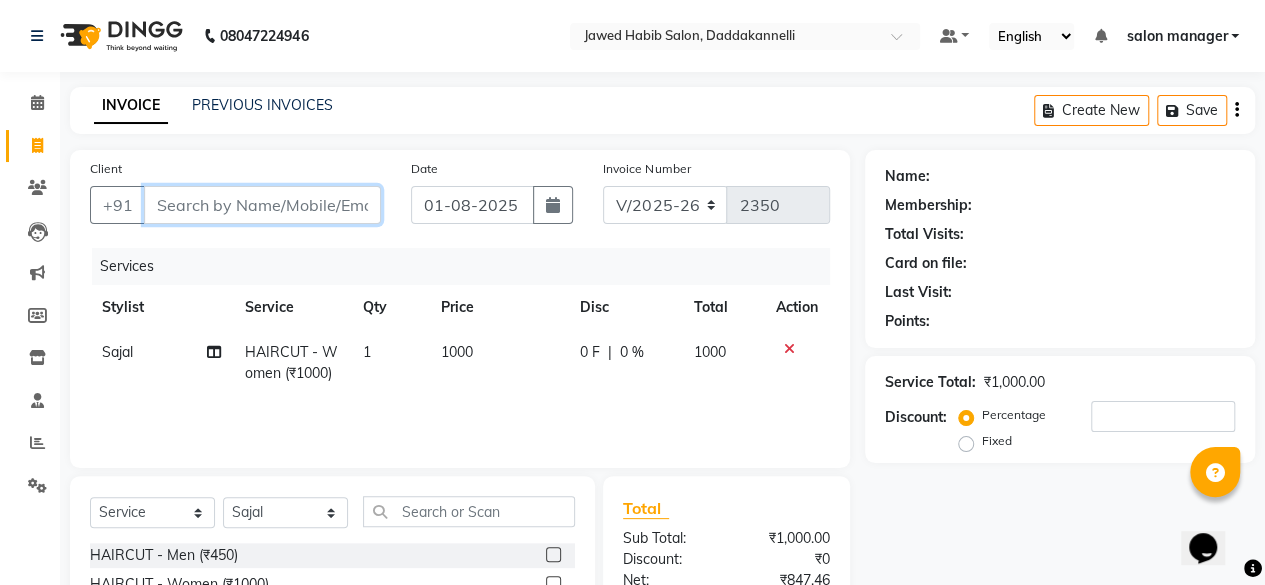 click on "Client" at bounding box center [262, 205] 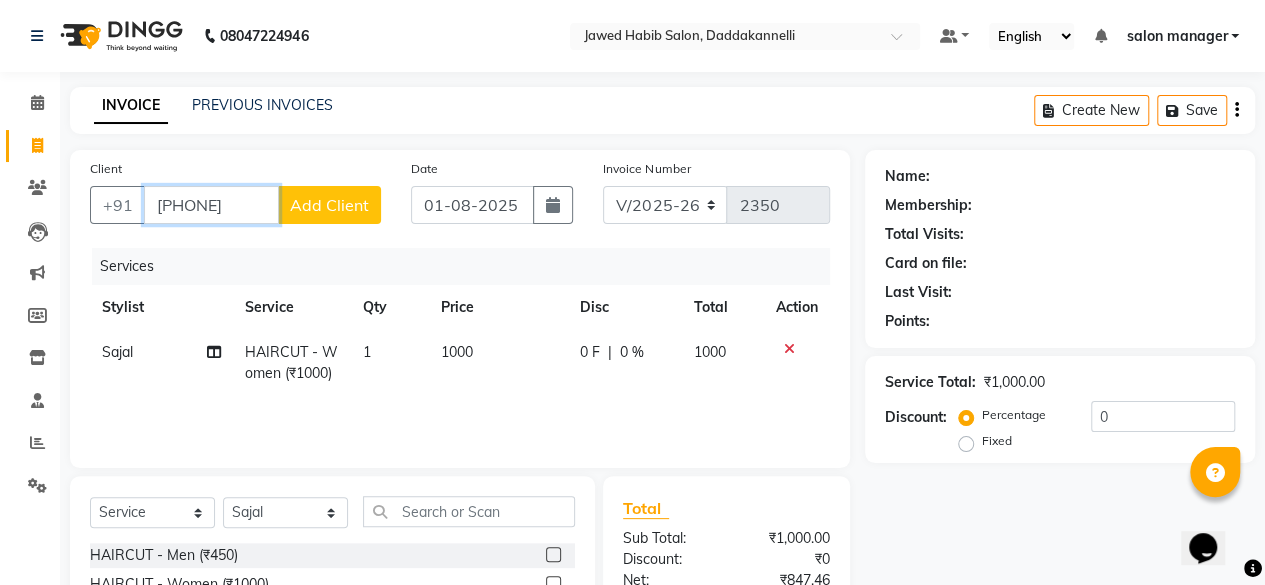 type on "[PHONE]" 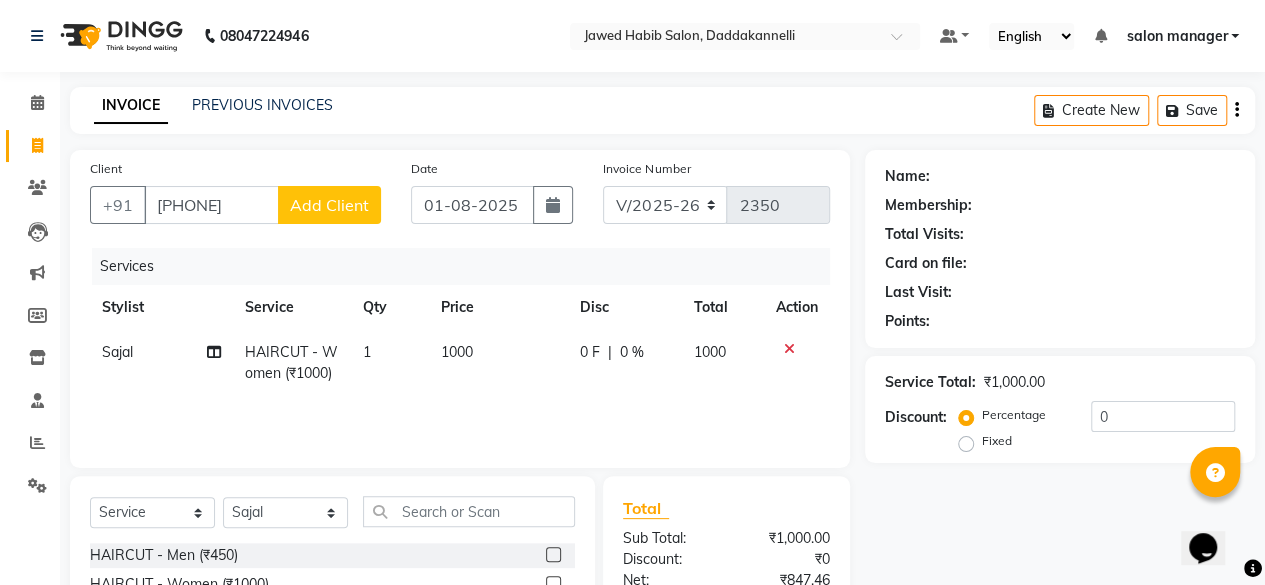 click on "Add Client" 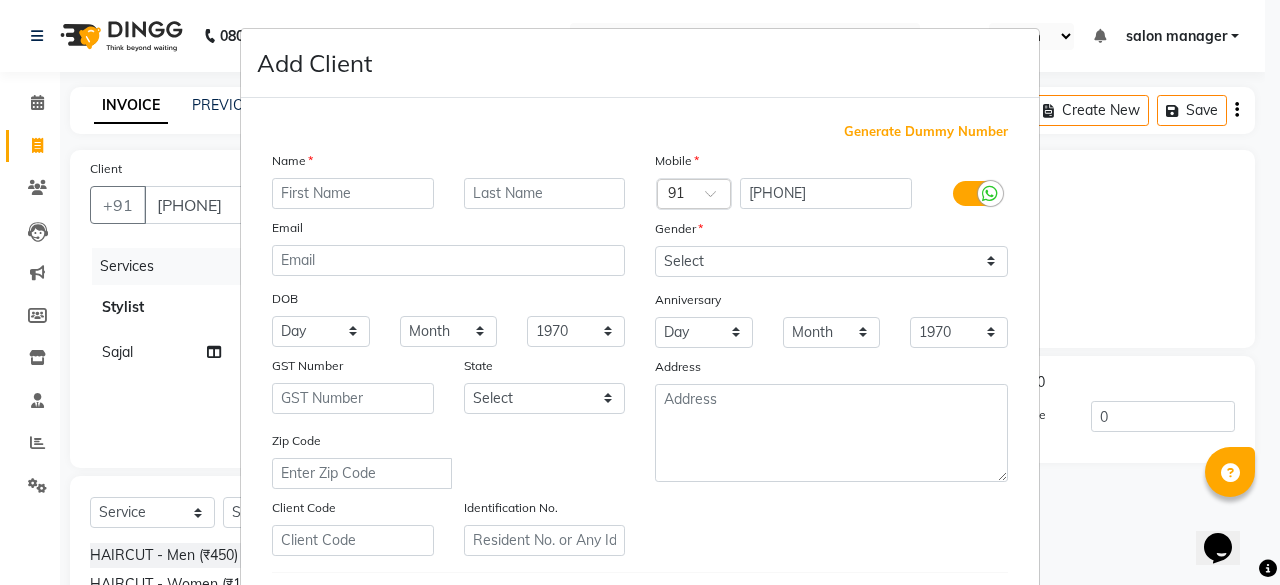 click at bounding box center (353, 193) 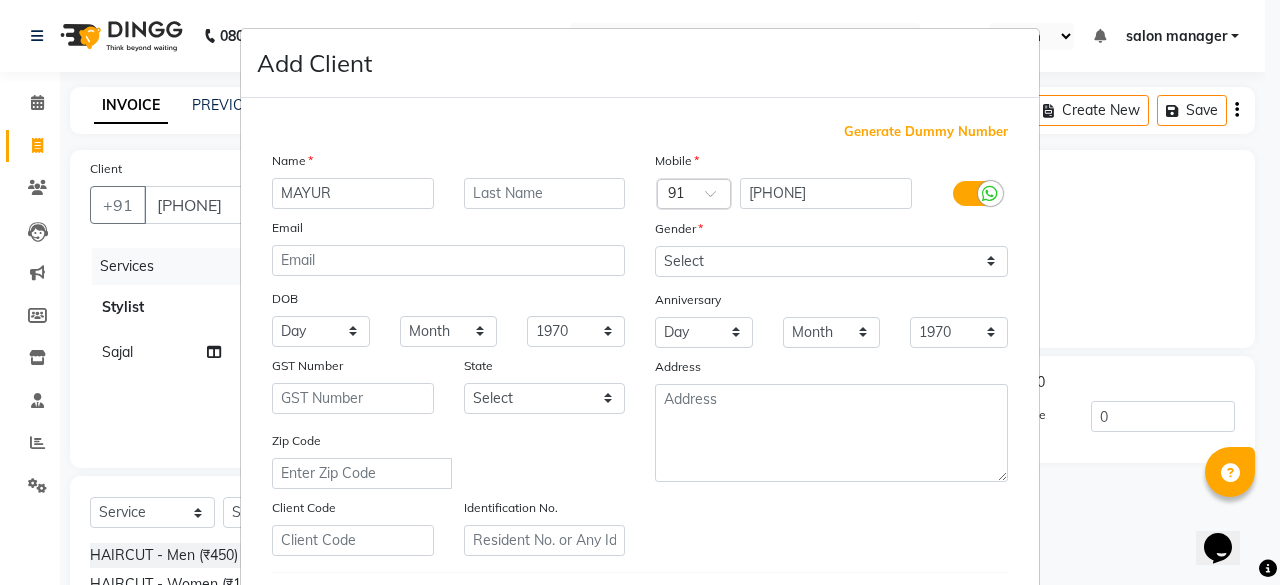 type on "MAYUR" 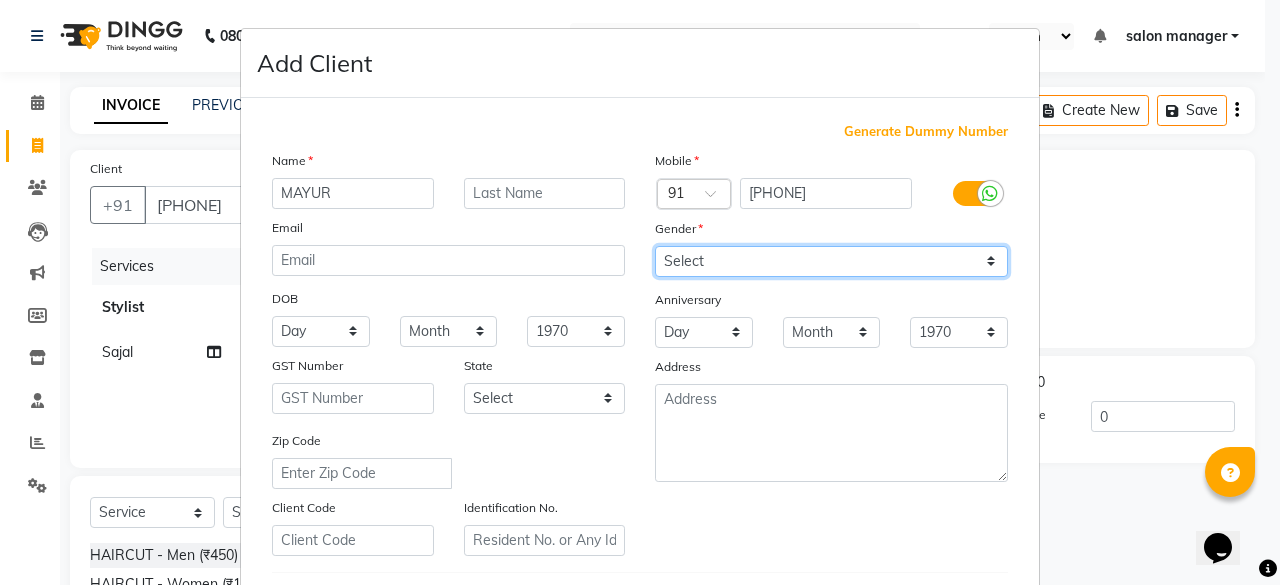 click on "Select Male Female Other Prefer Not To Say" at bounding box center (831, 261) 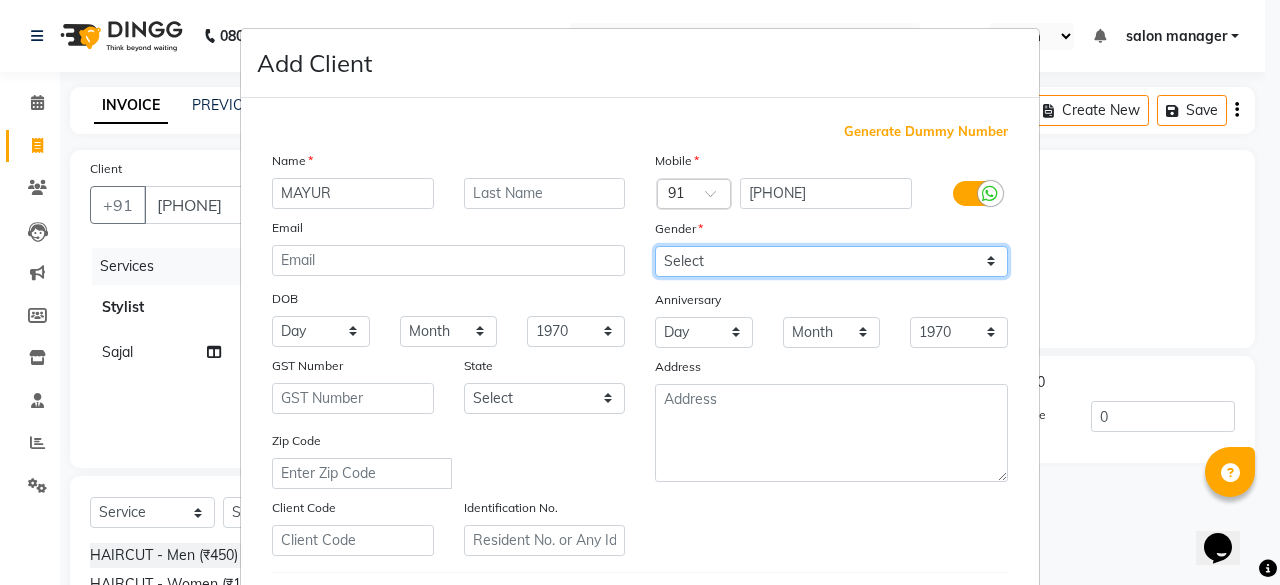 select on "male" 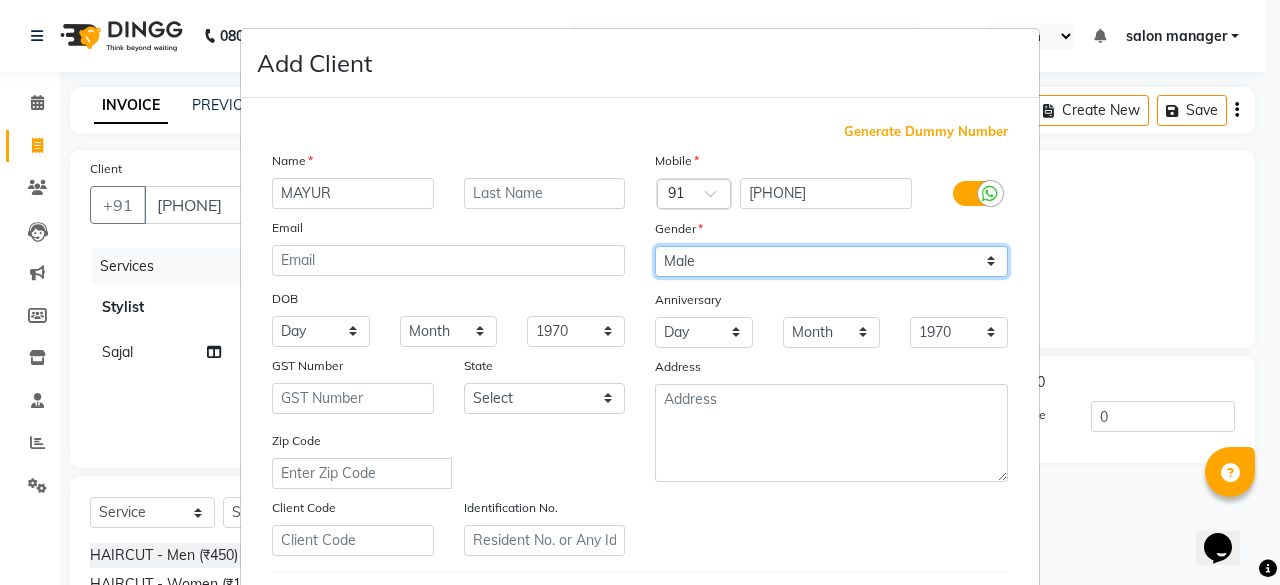 click on "Select Male Female Other Prefer Not To Say" at bounding box center (831, 261) 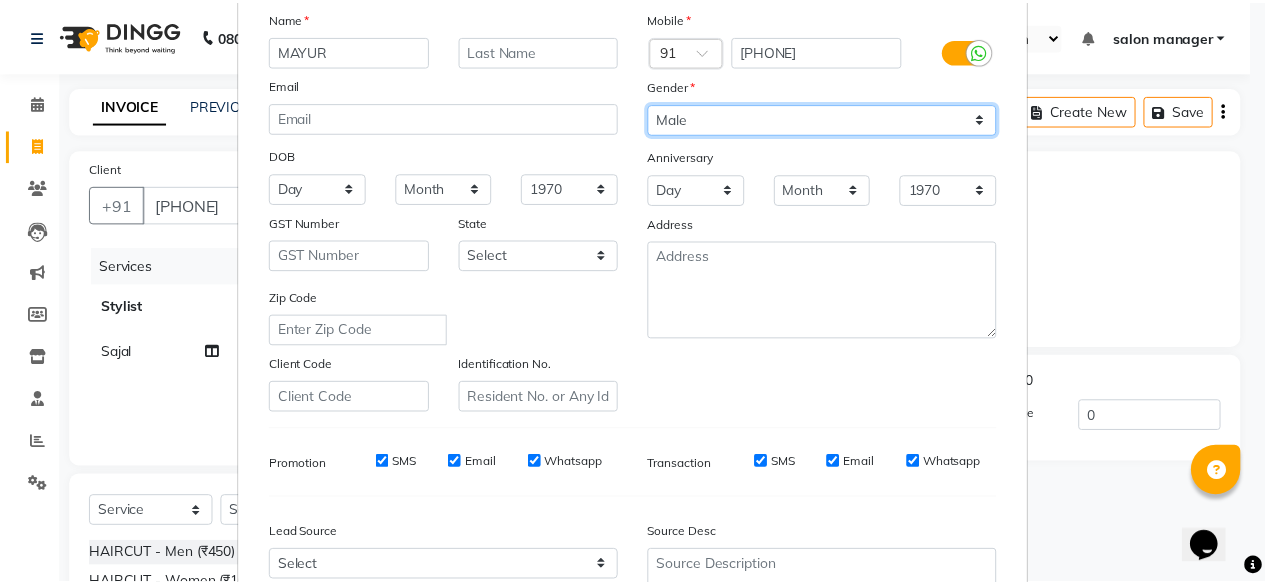 scroll, scrollTop: 334, scrollLeft: 0, axis: vertical 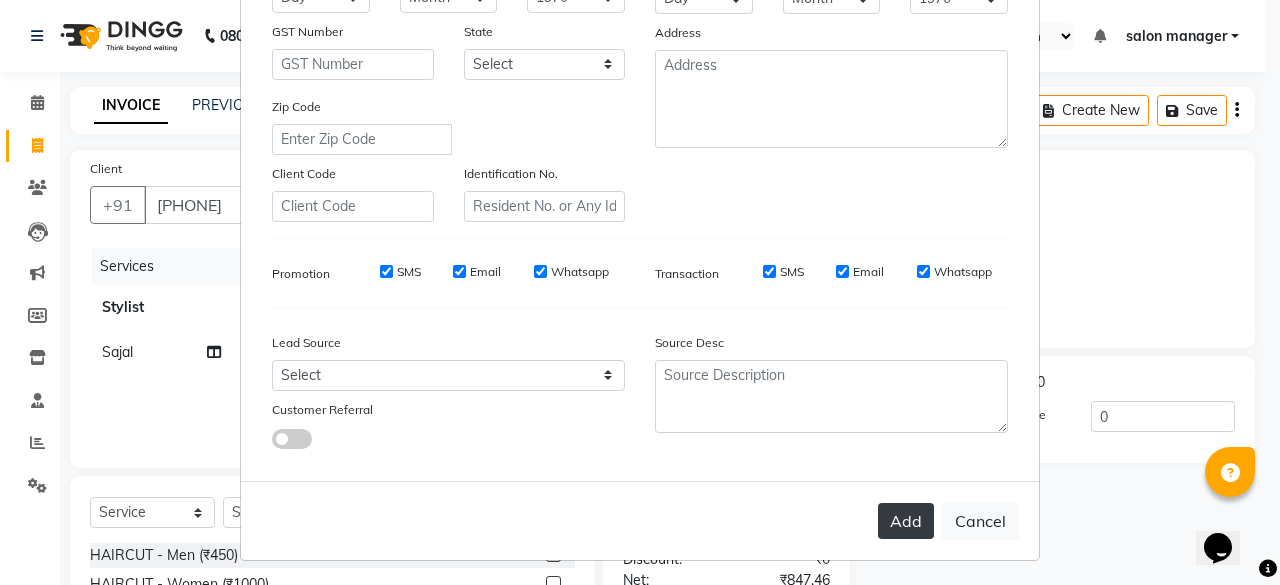 click on "Add" at bounding box center [906, 521] 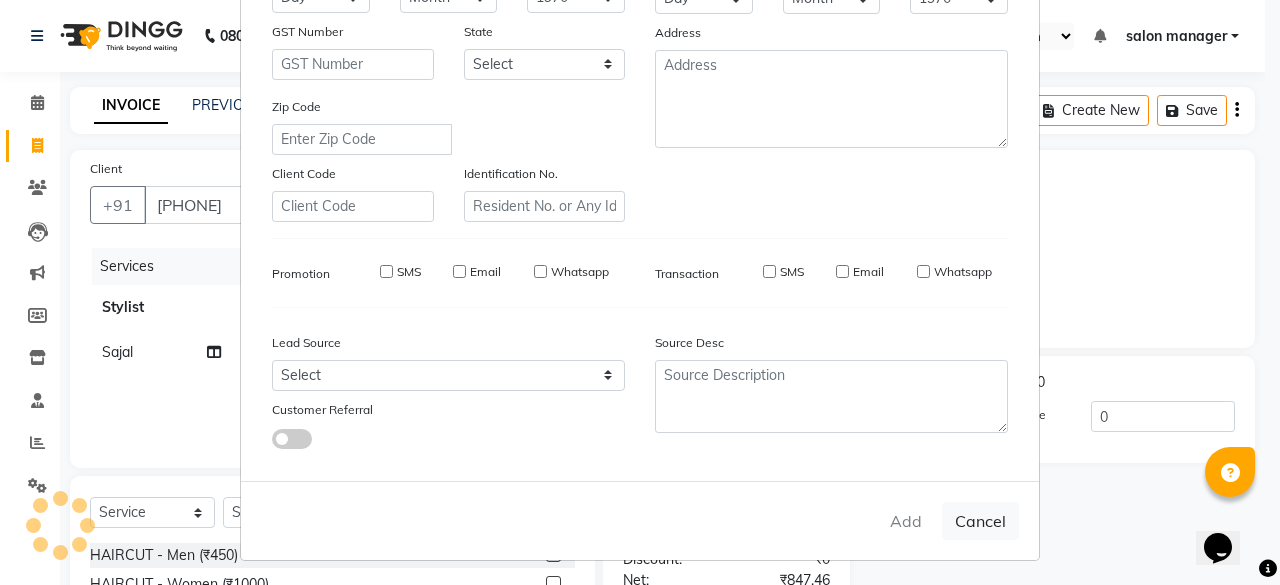 type 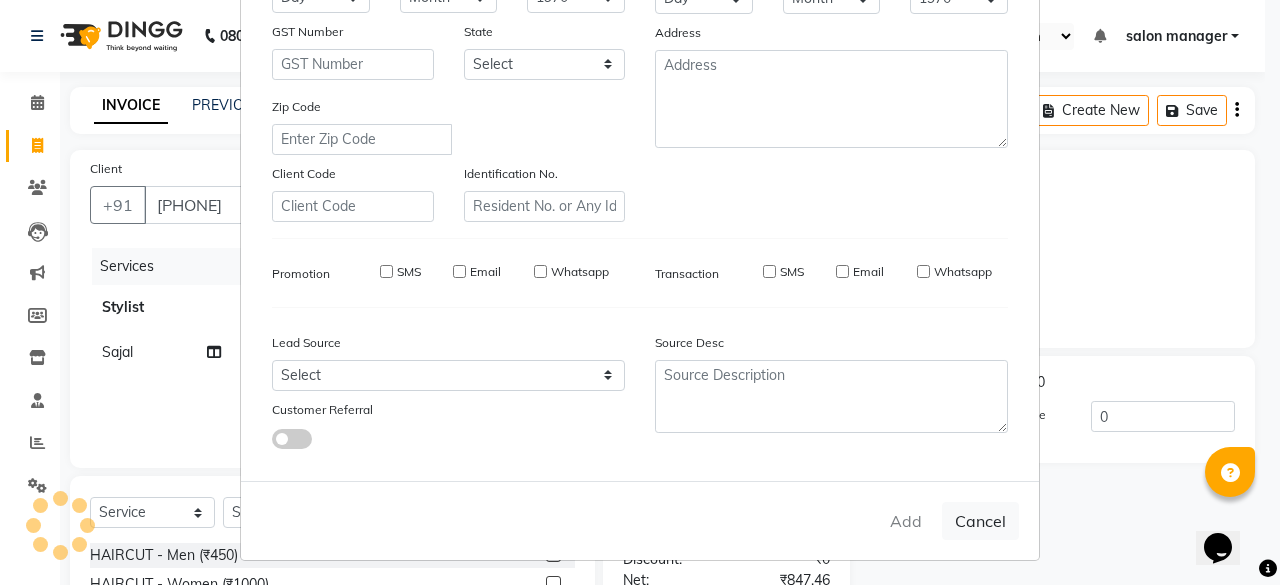 select 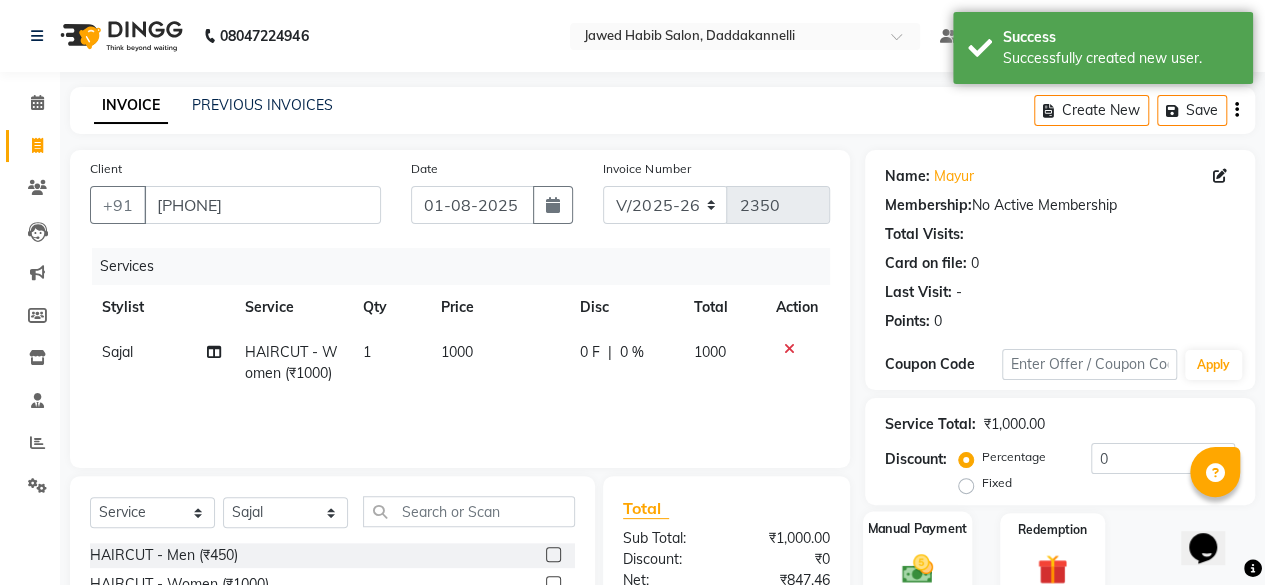 scroll, scrollTop: 215, scrollLeft: 0, axis: vertical 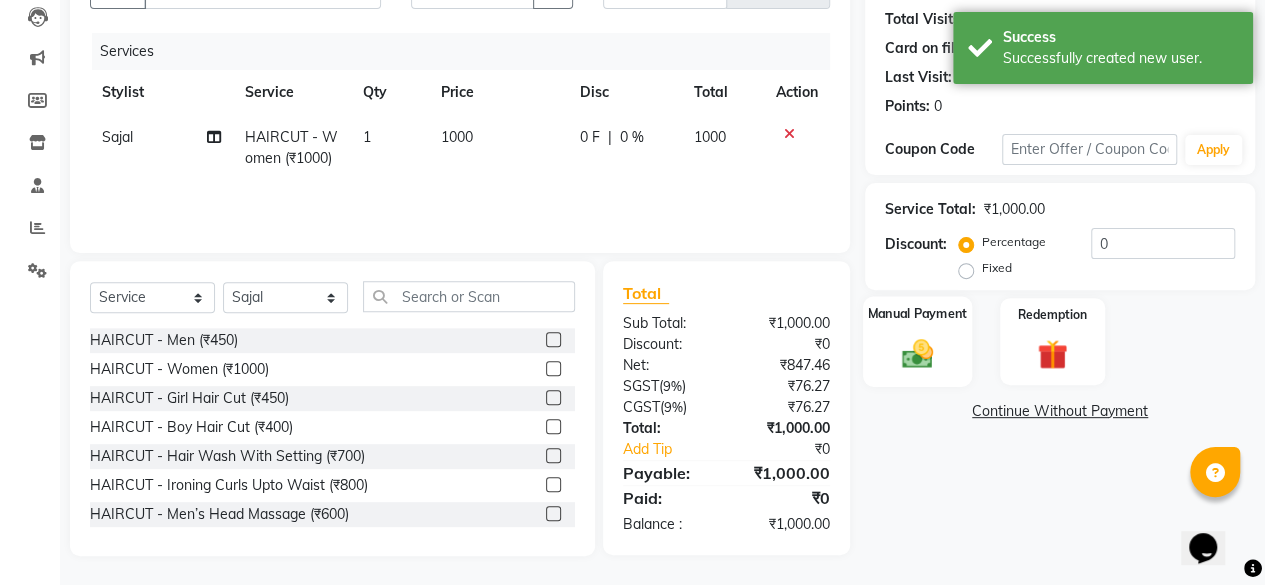 click 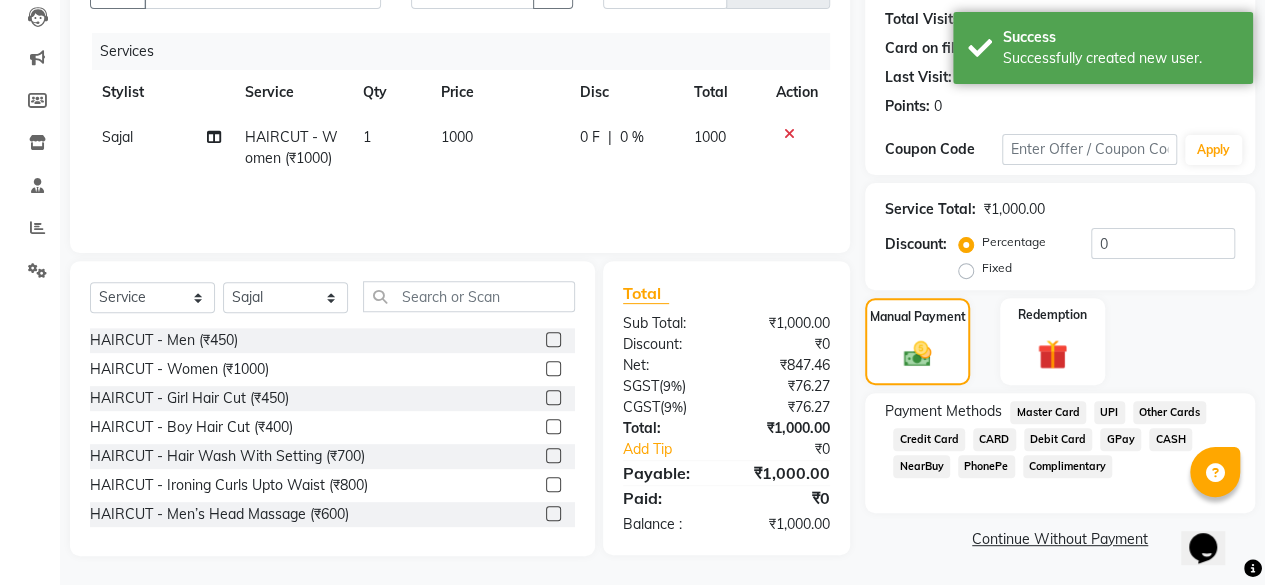 click on "UPI" 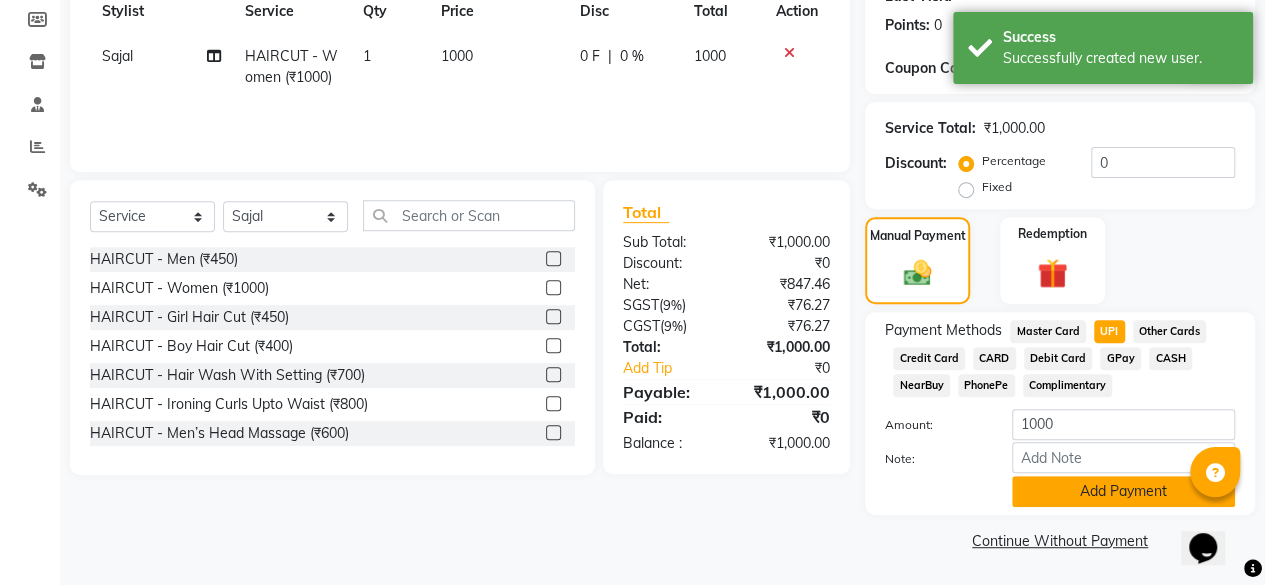 click on "Add Payment" 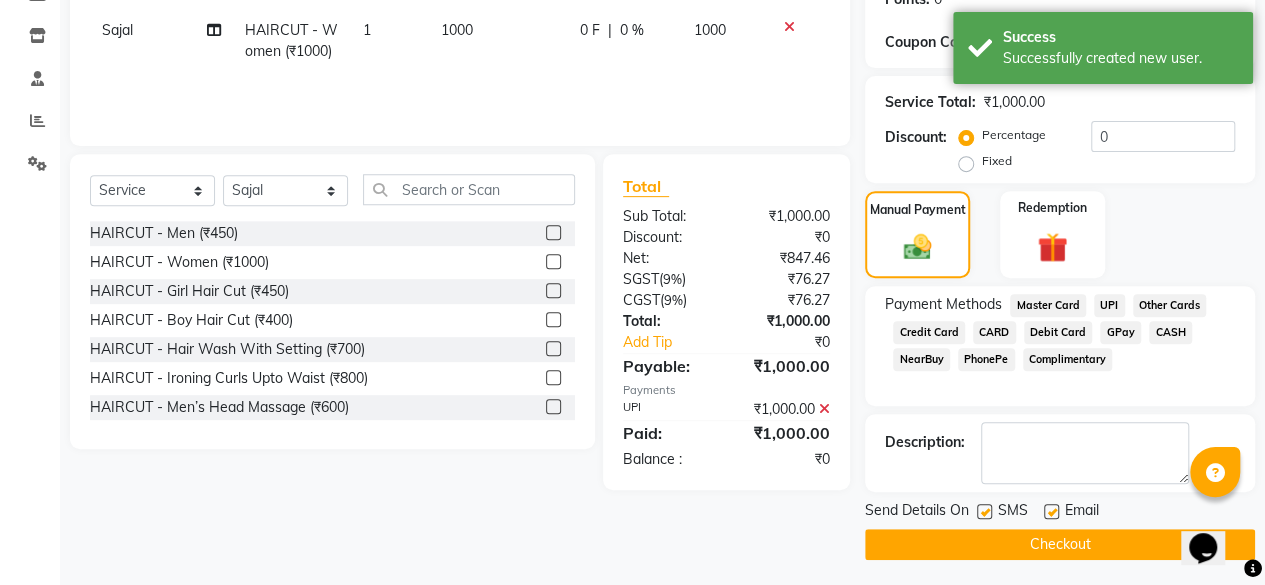 scroll, scrollTop: 324, scrollLeft: 0, axis: vertical 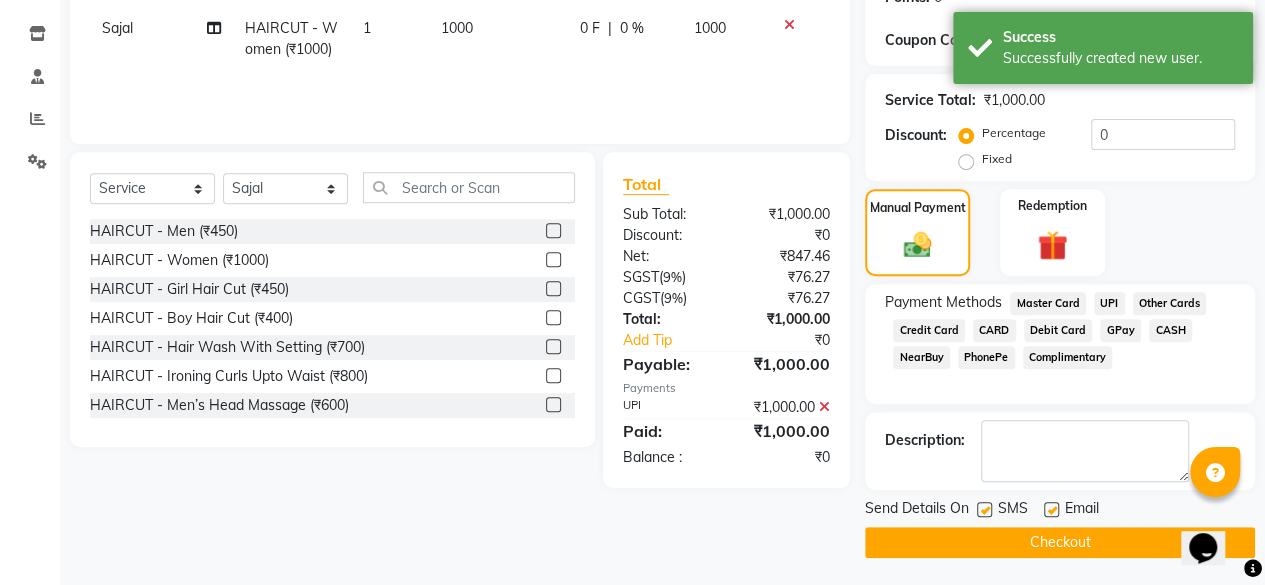 click 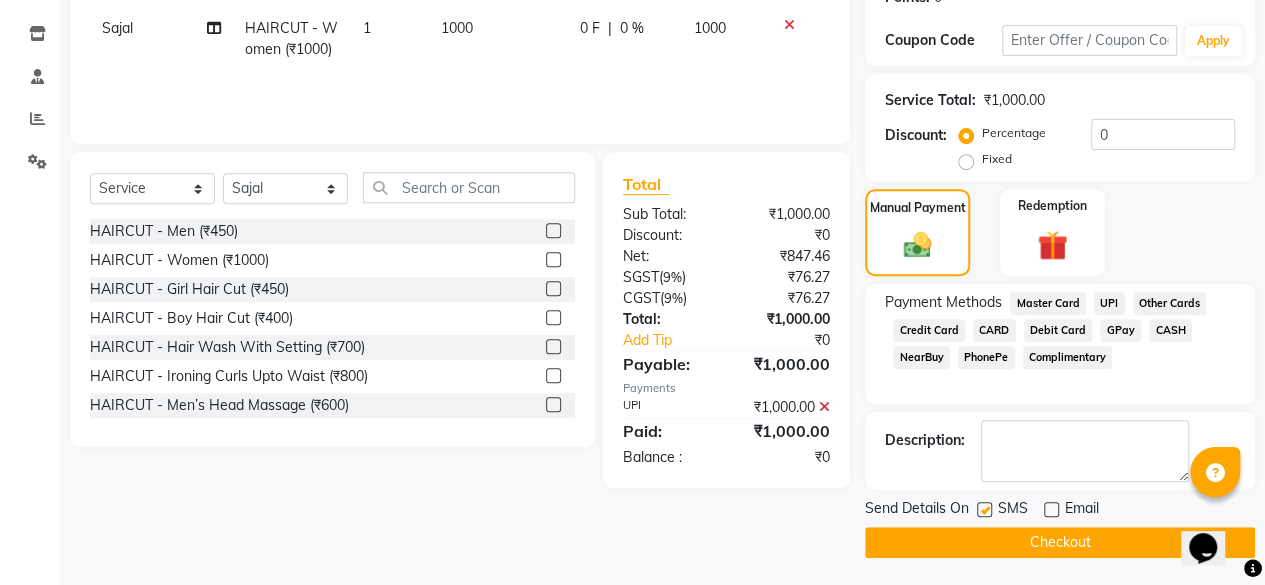 click on "Checkout" 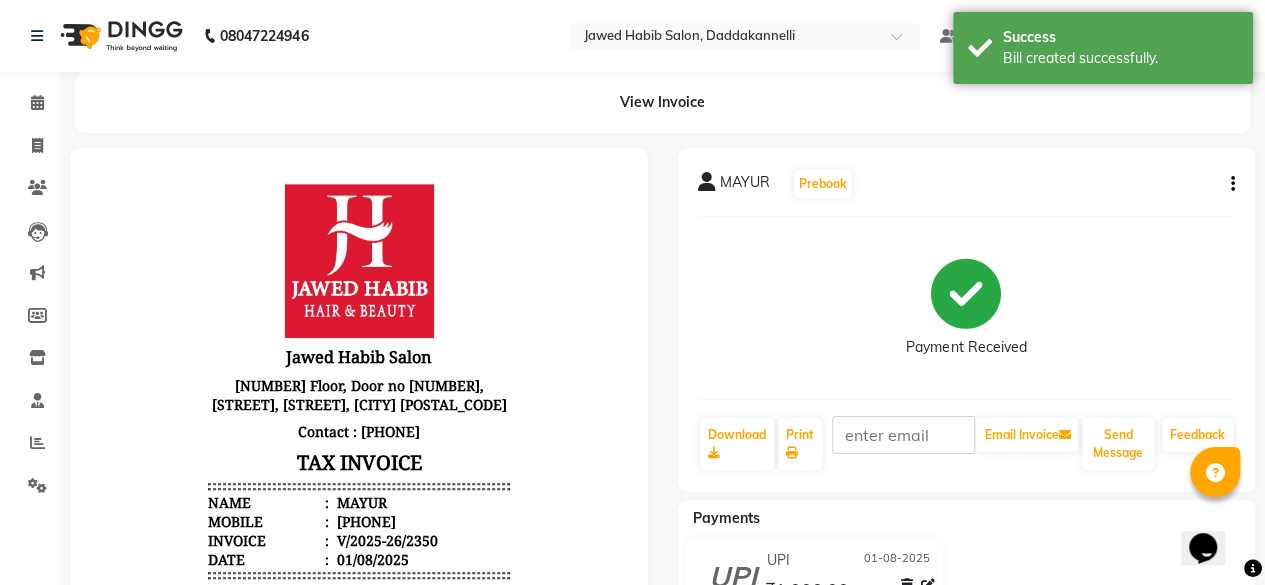 scroll, scrollTop: 0, scrollLeft: 0, axis: both 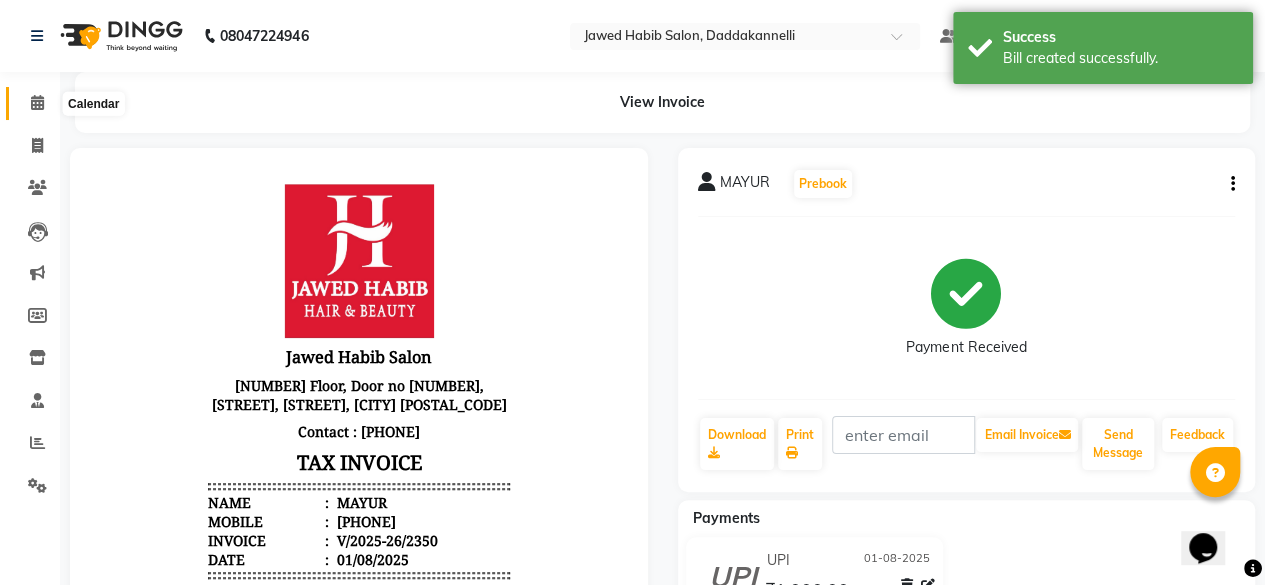 click 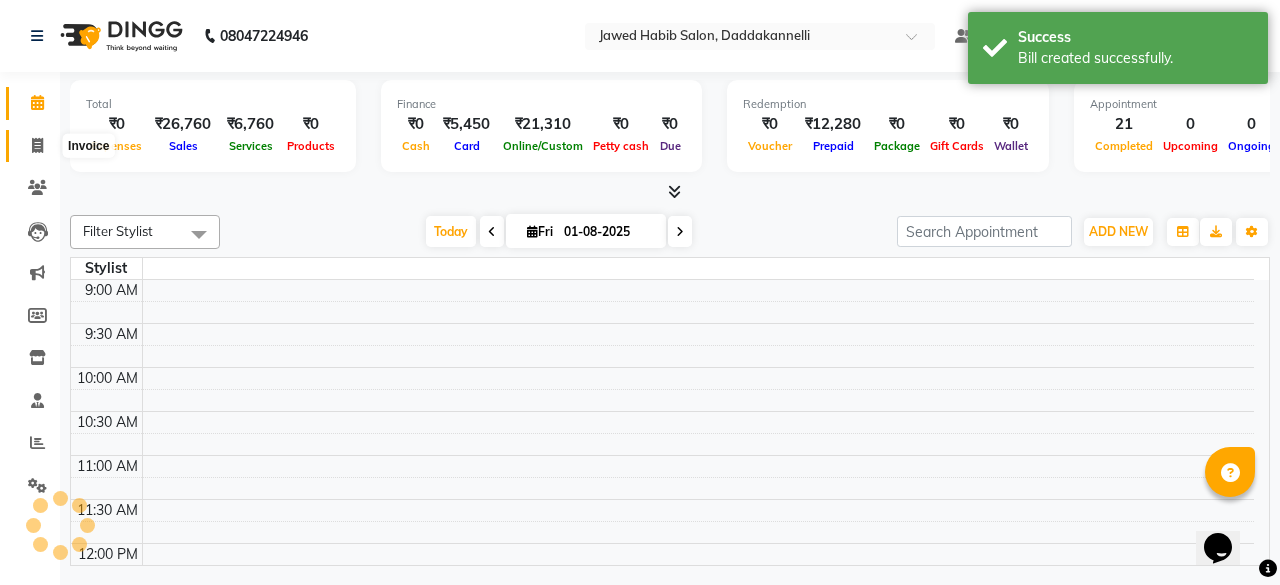 click 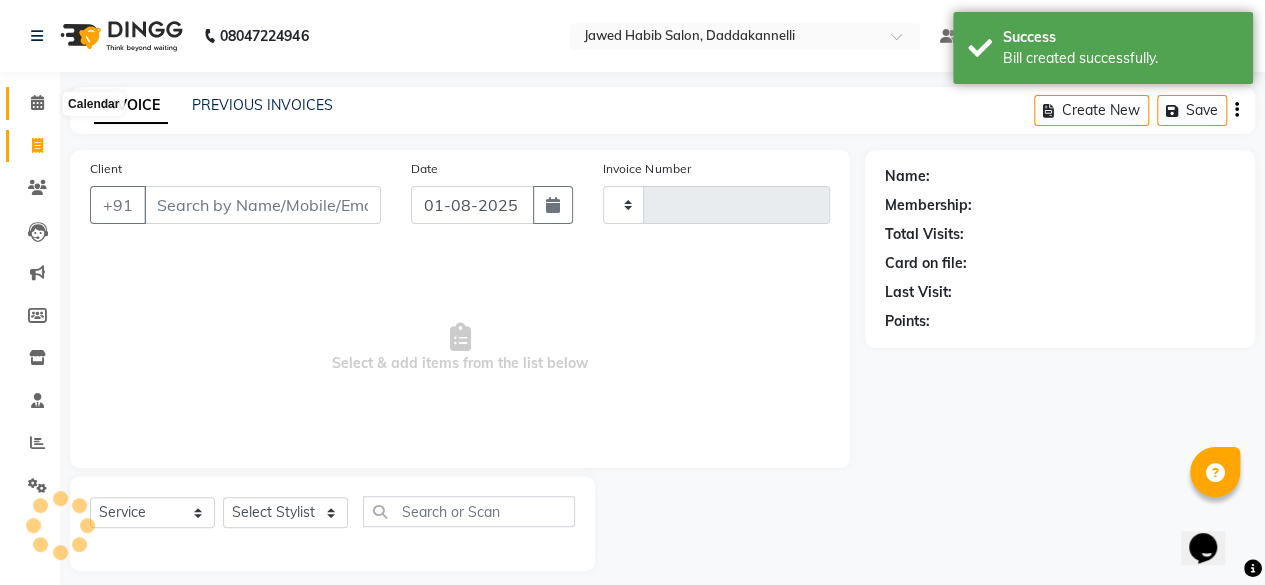 click 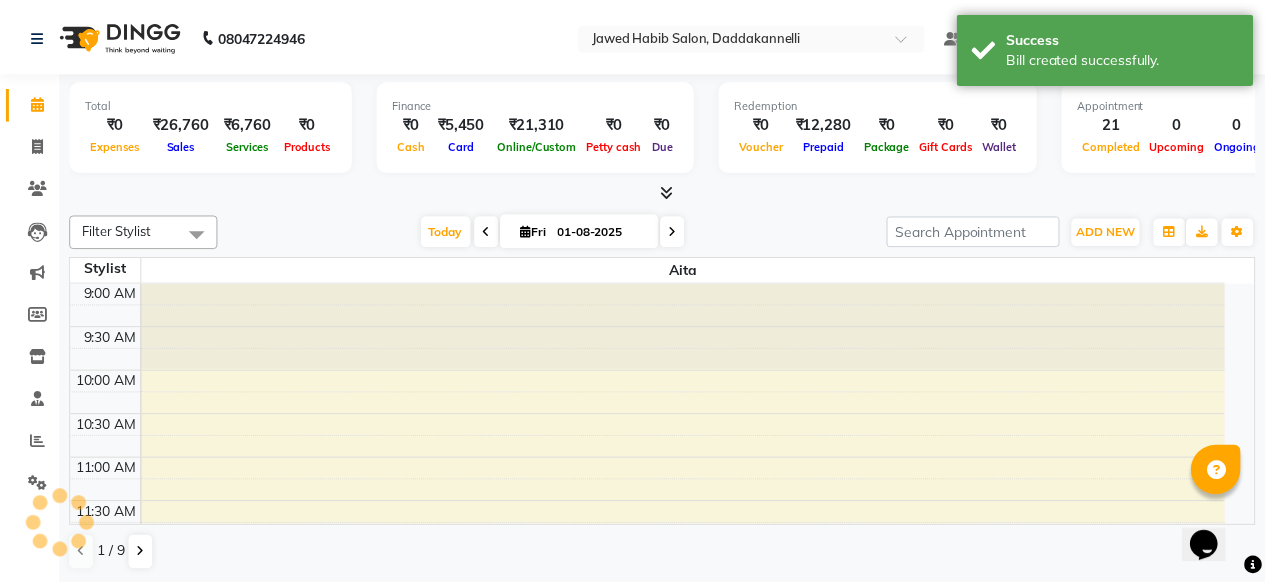 scroll, scrollTop: 0, scrollLeft: 0, axis: both 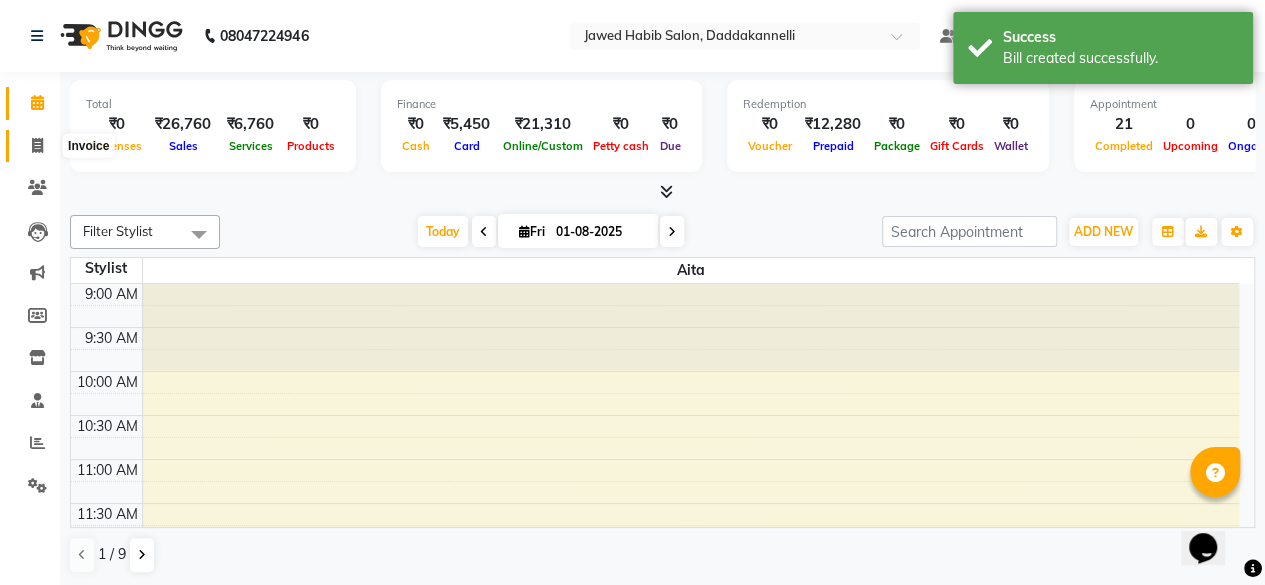 click 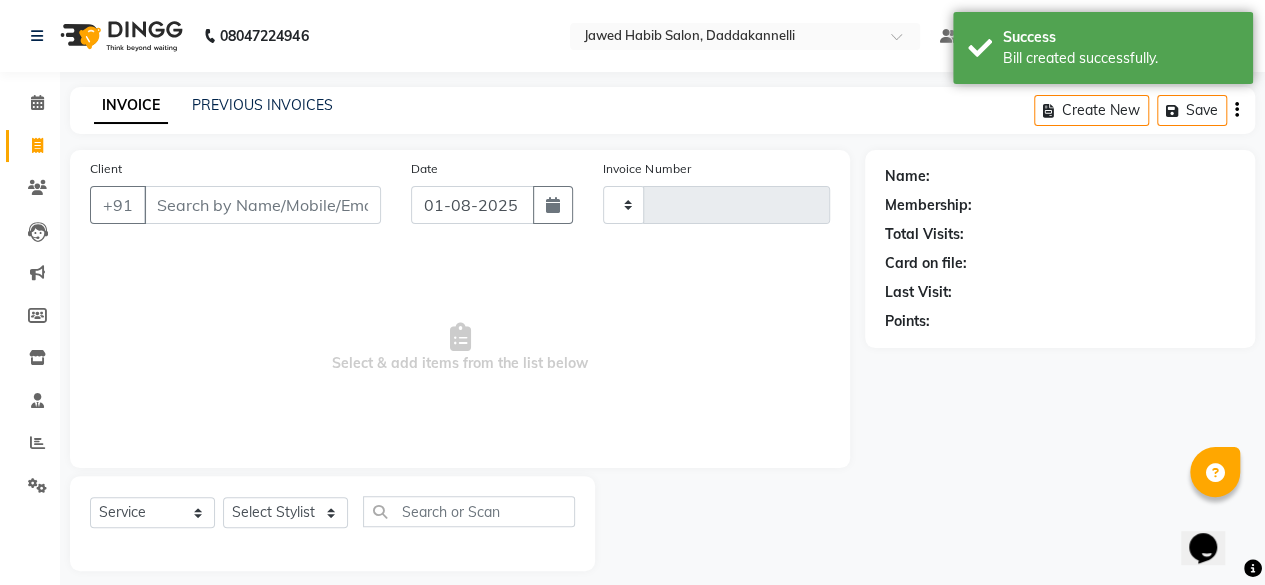 type on "2351" 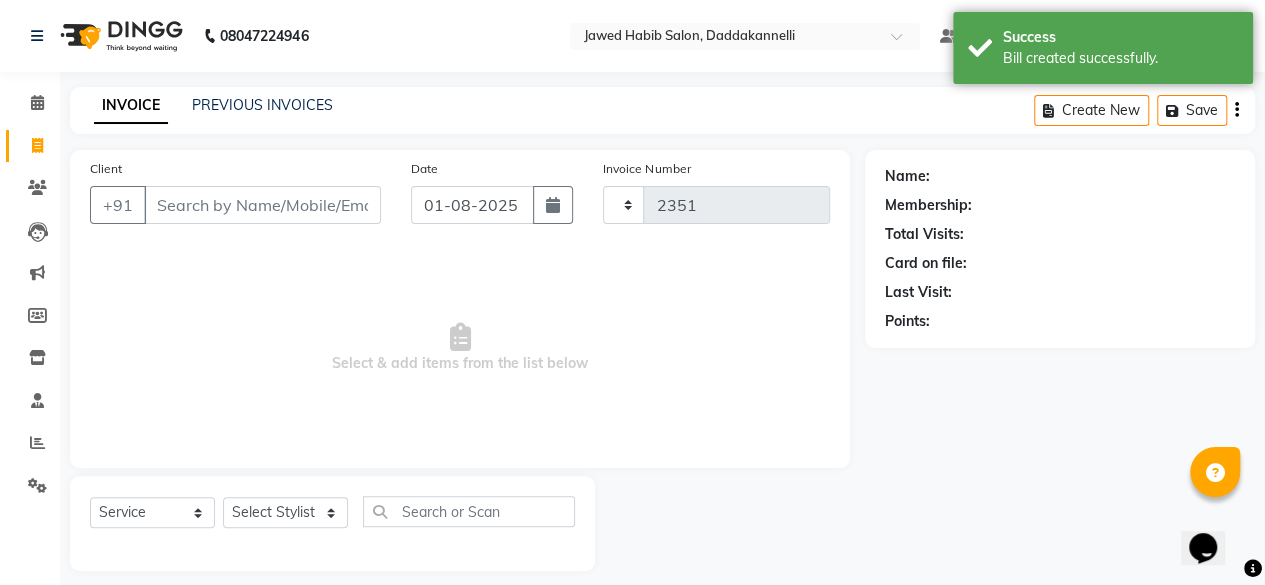 select on "6354" 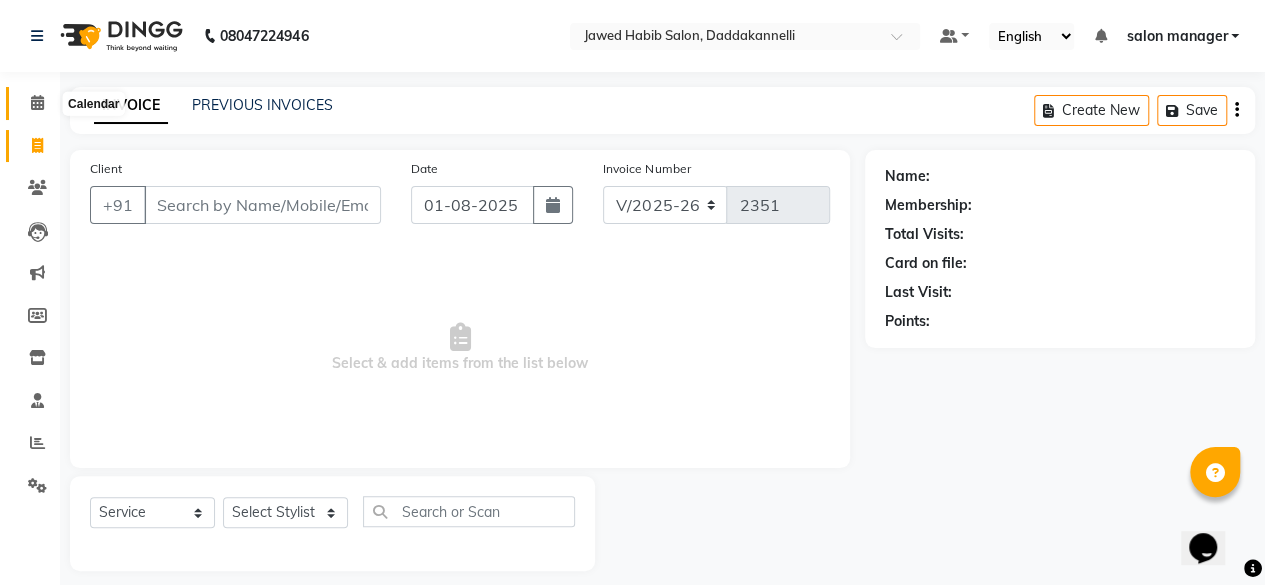 click 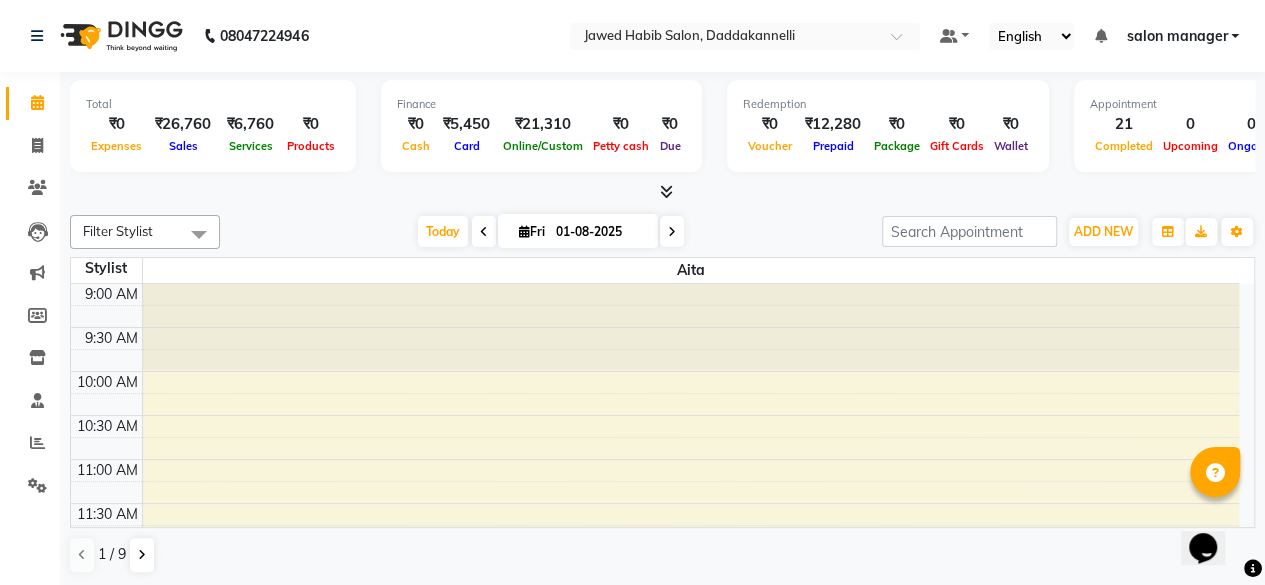 click on "Calendar" 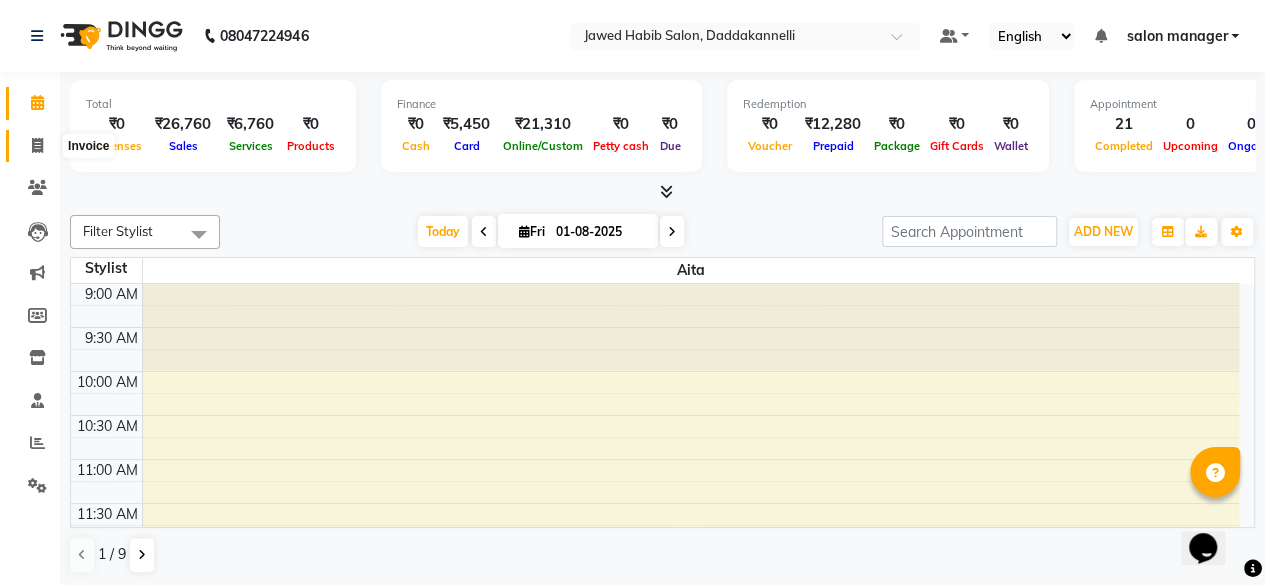 click 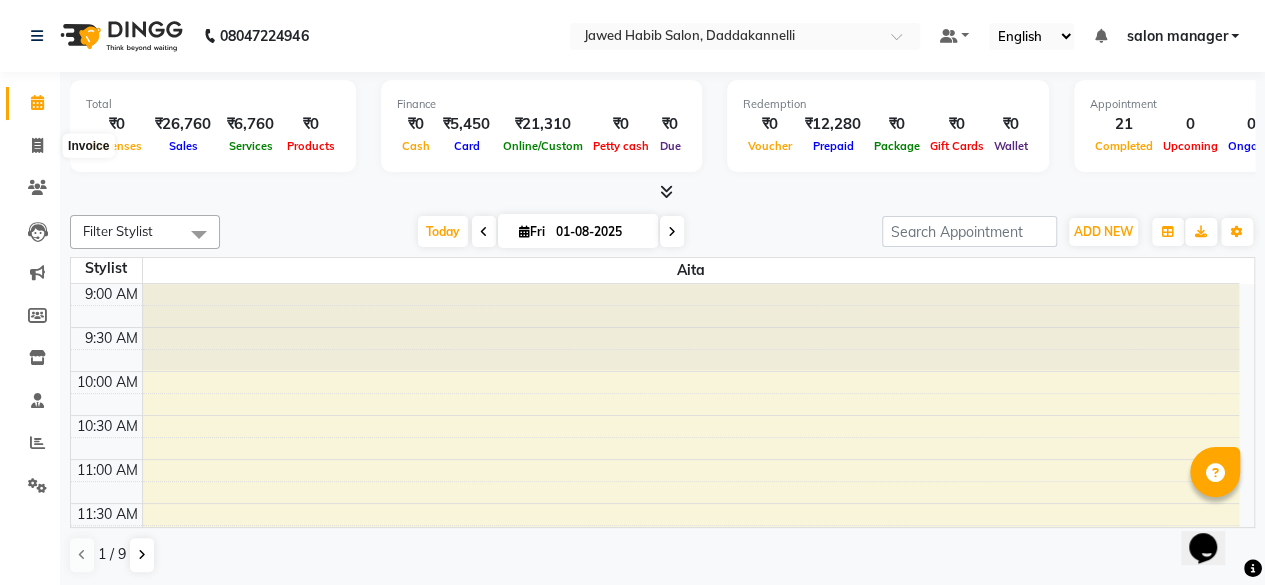select on "6354" 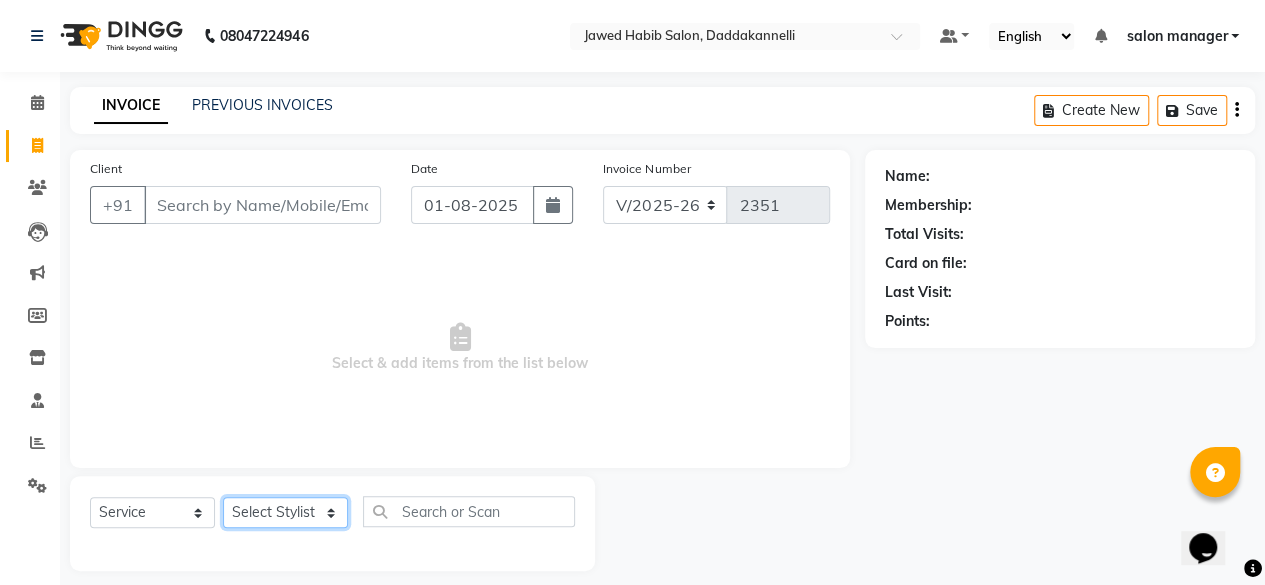 click on "Select Stylist aita DINGG SUPPORT Kabita KAMLA Rahul Riya Tamang Sajal salon manager Sonu Vimal" 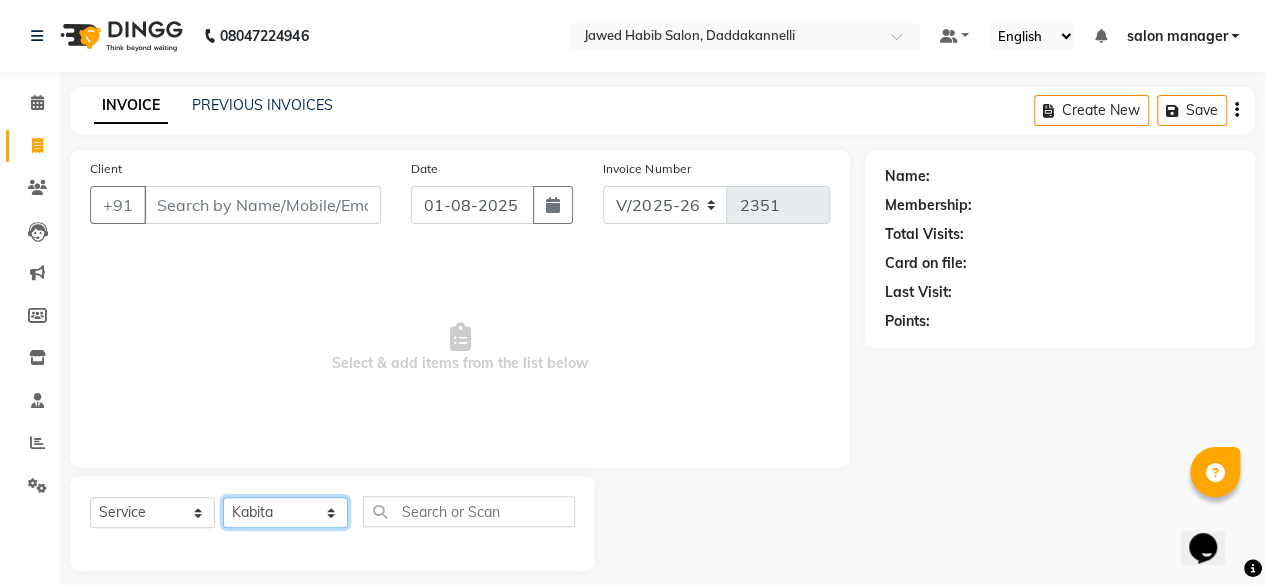 click on "Select Stylist aita DINGG SUPPORT Kabita KAMLA Rahul Riya Tamang Sajal salon manager Sonu Vimal" 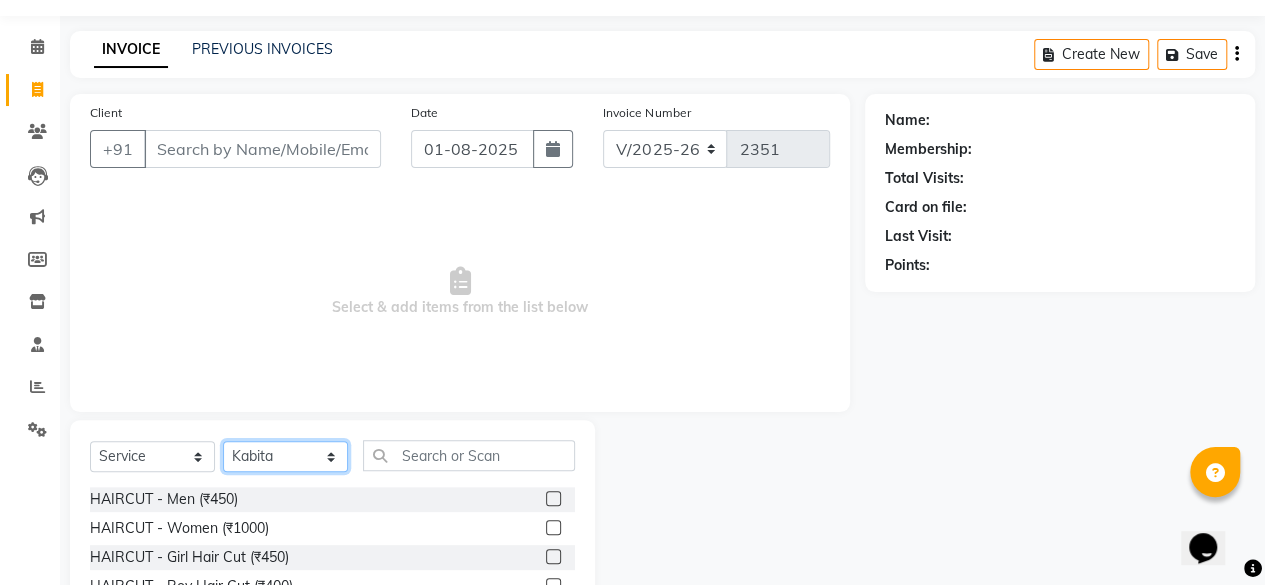 scroll, scrollTop: 100, scrollLeft: 0, axis: vertical 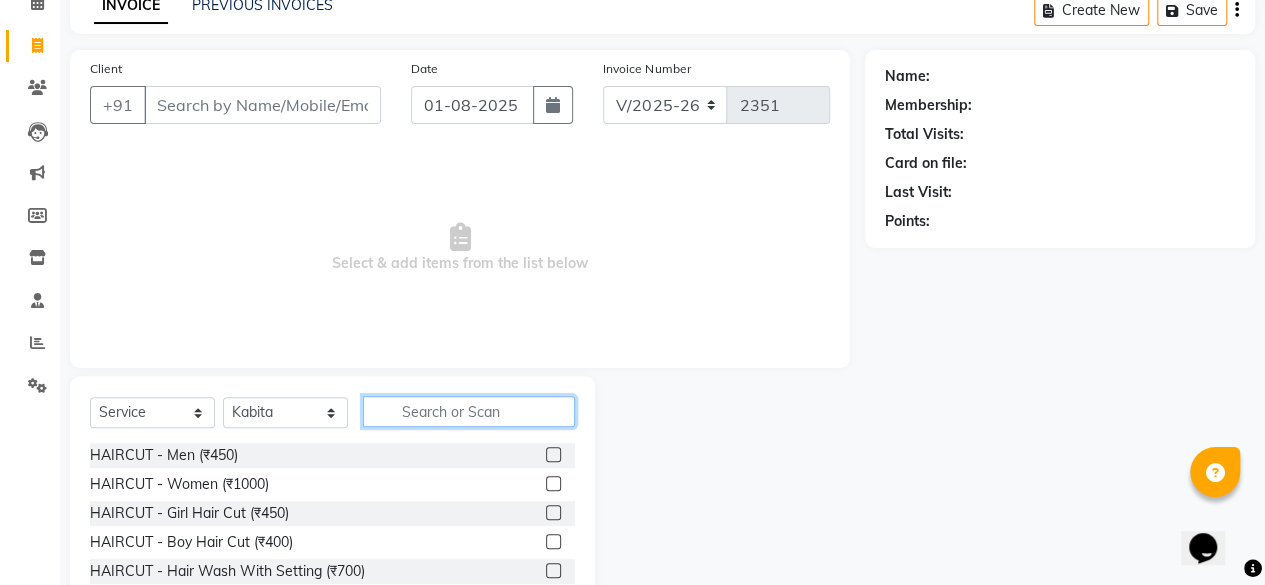 click 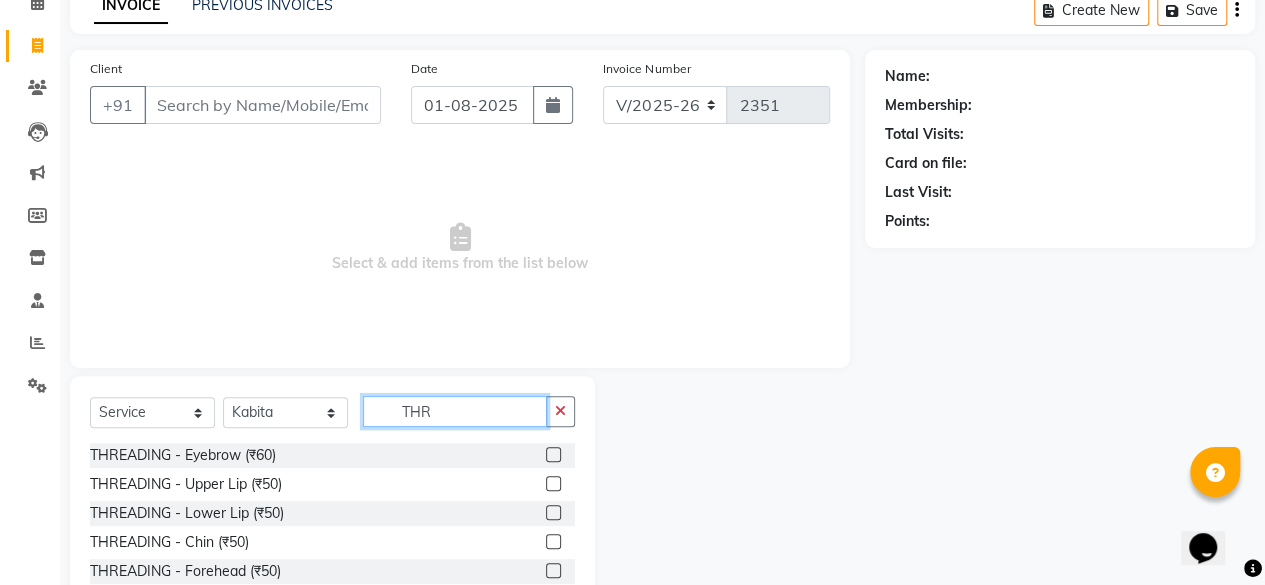 type on "THR" 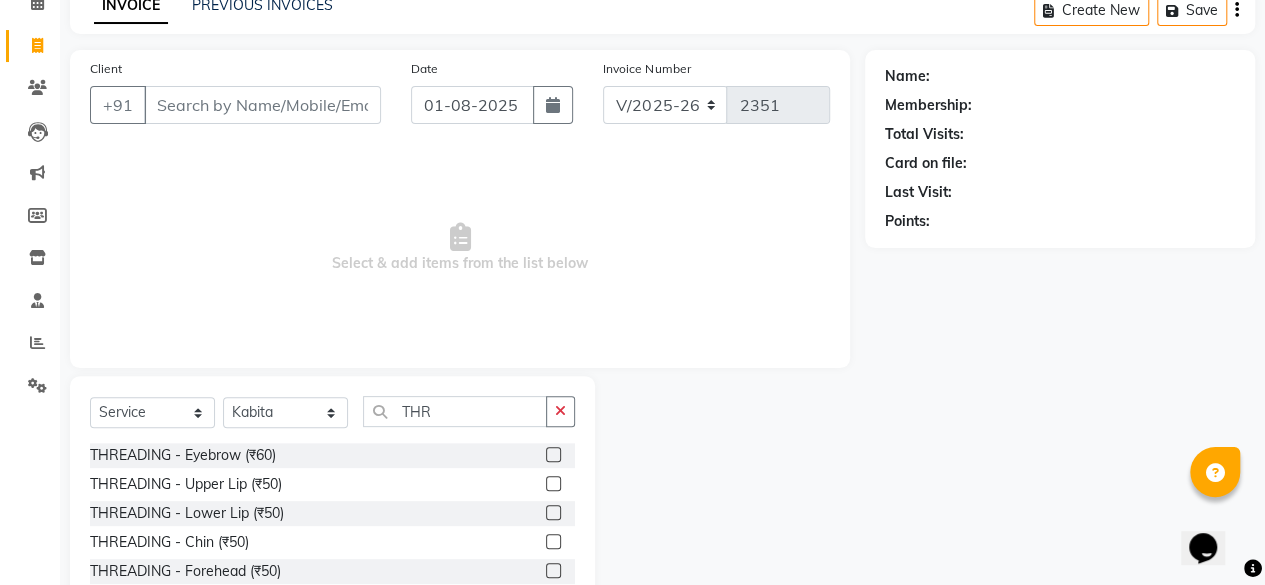 click 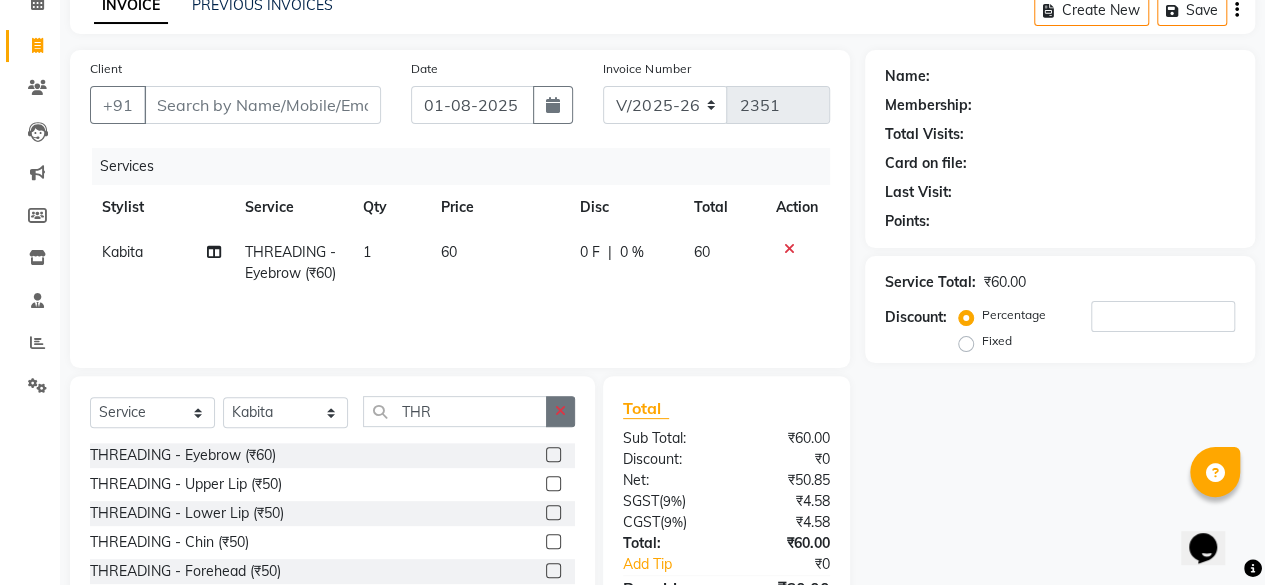 click 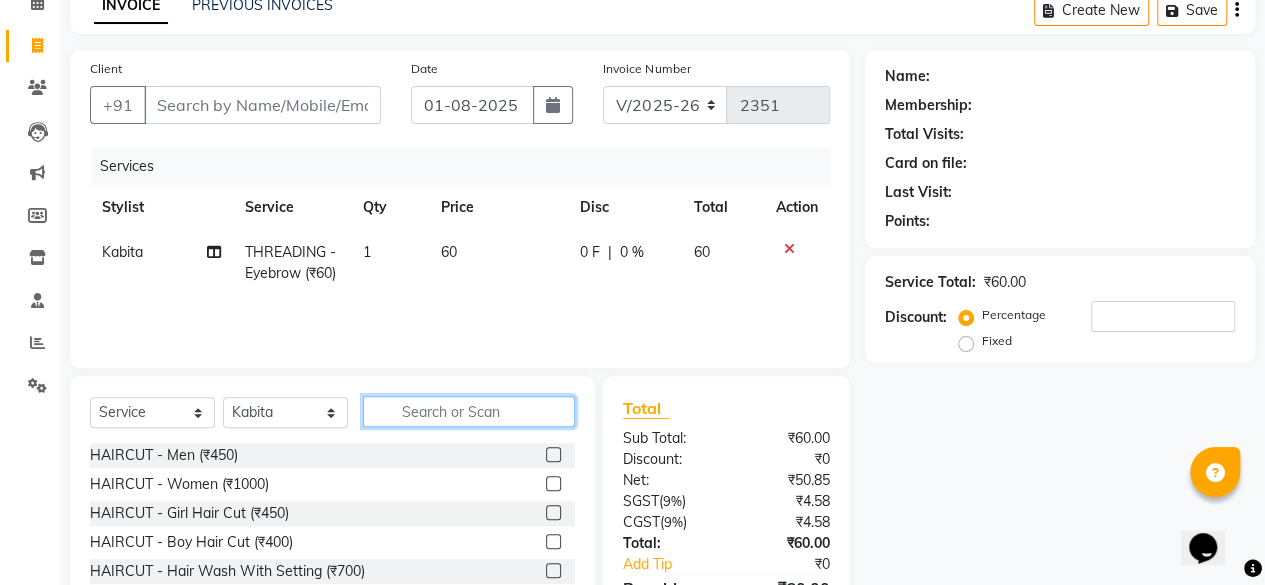 click 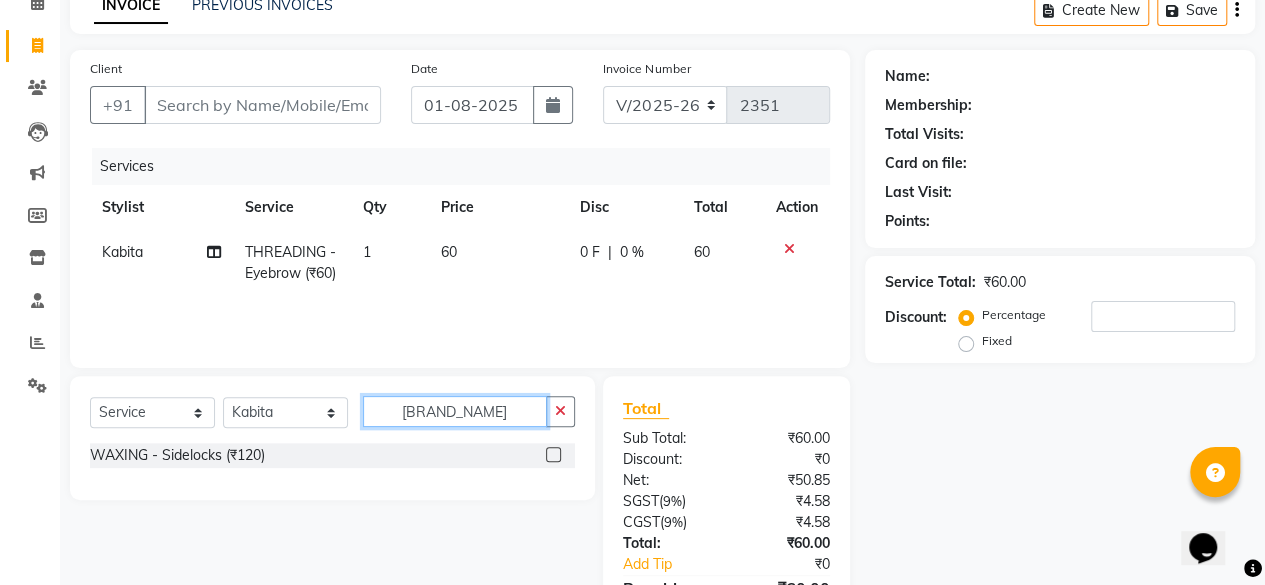 type on "[BRAND_NAME]" 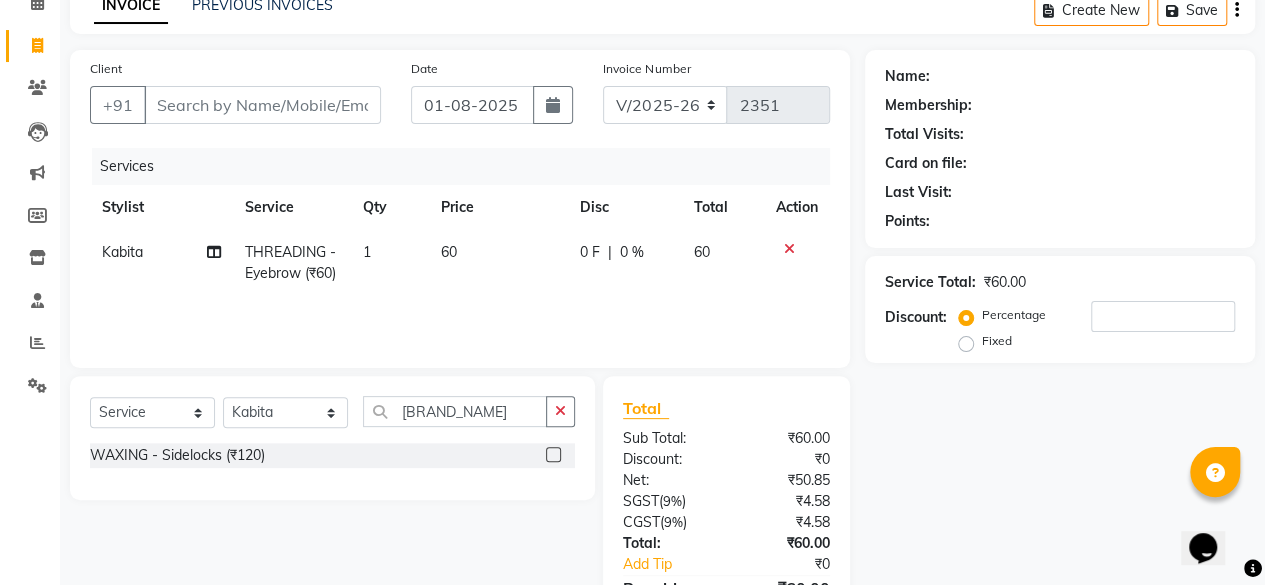 click 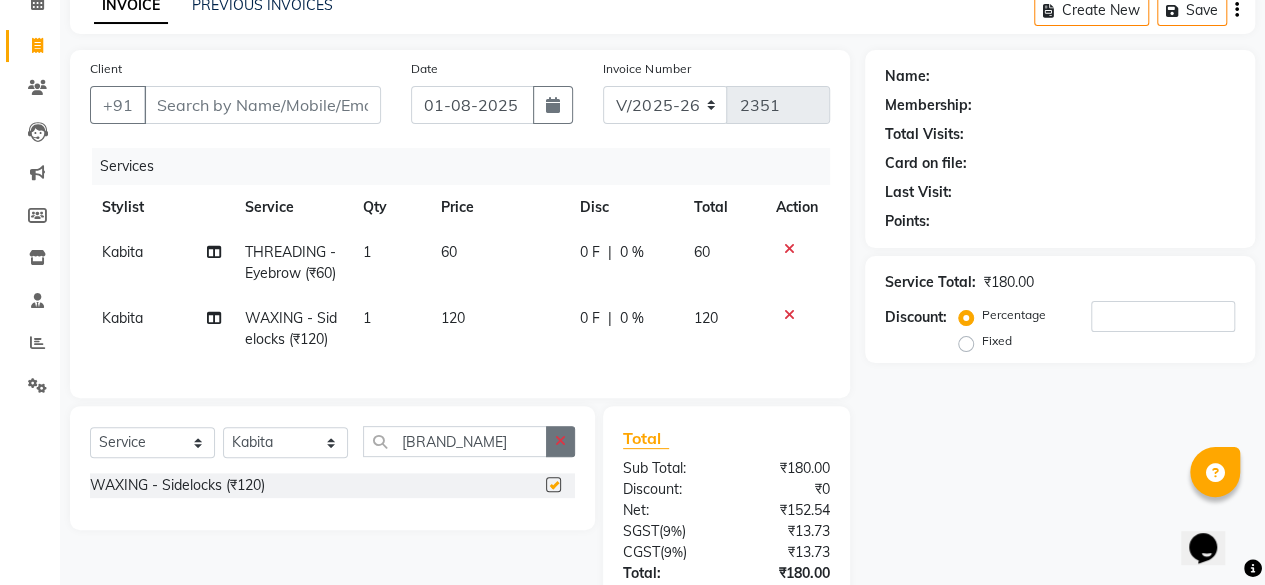 checkbox on "false" 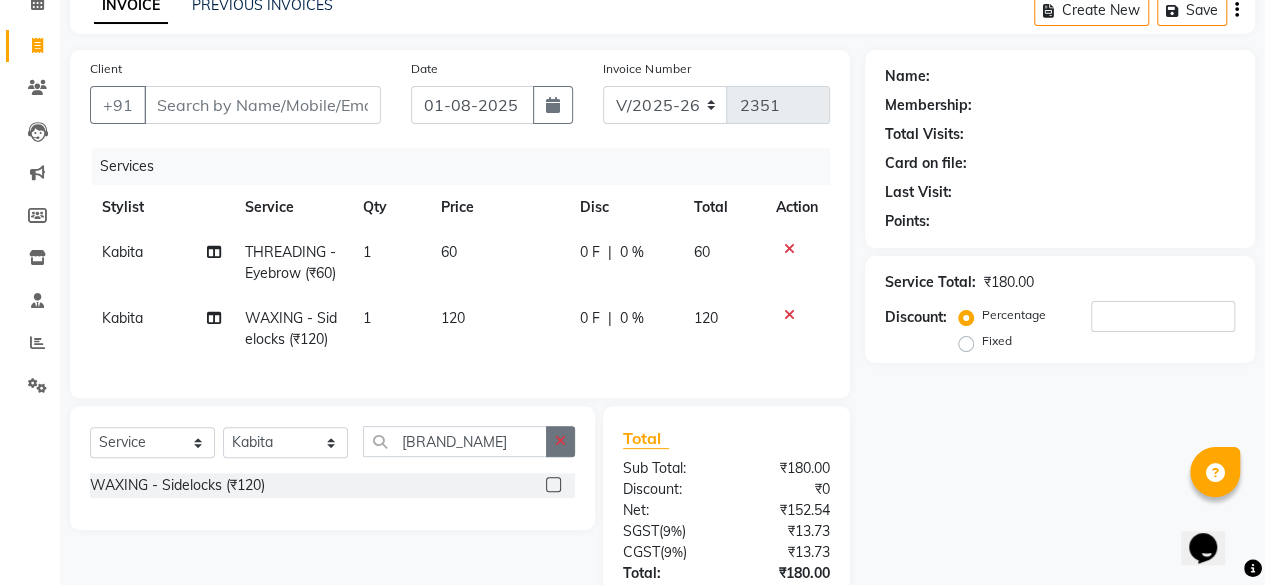 click 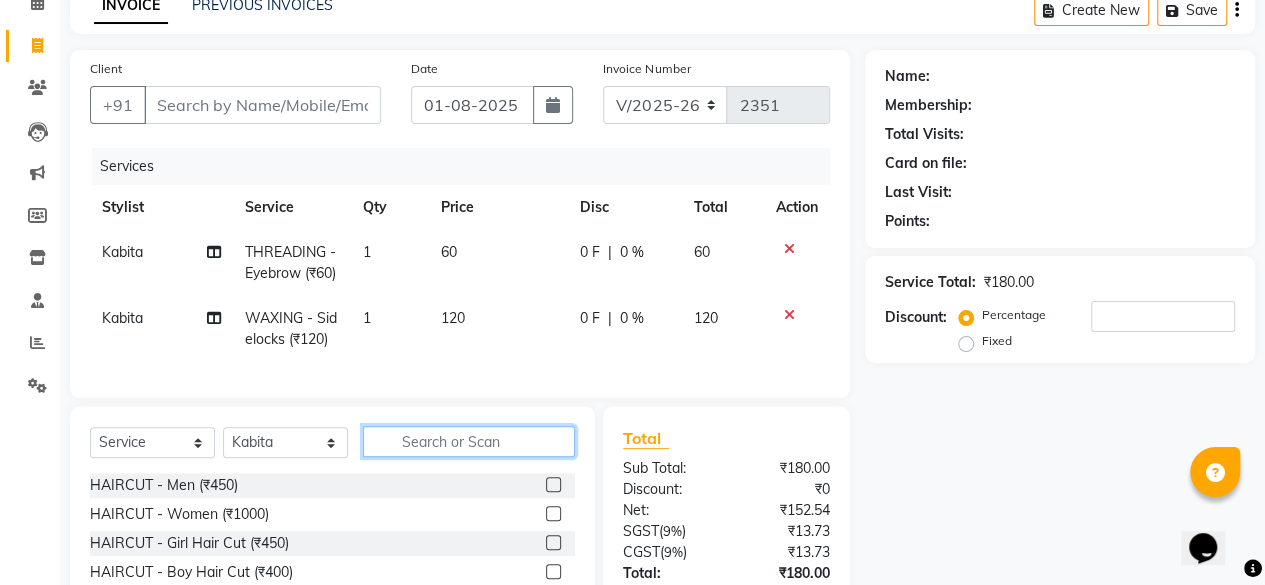 click 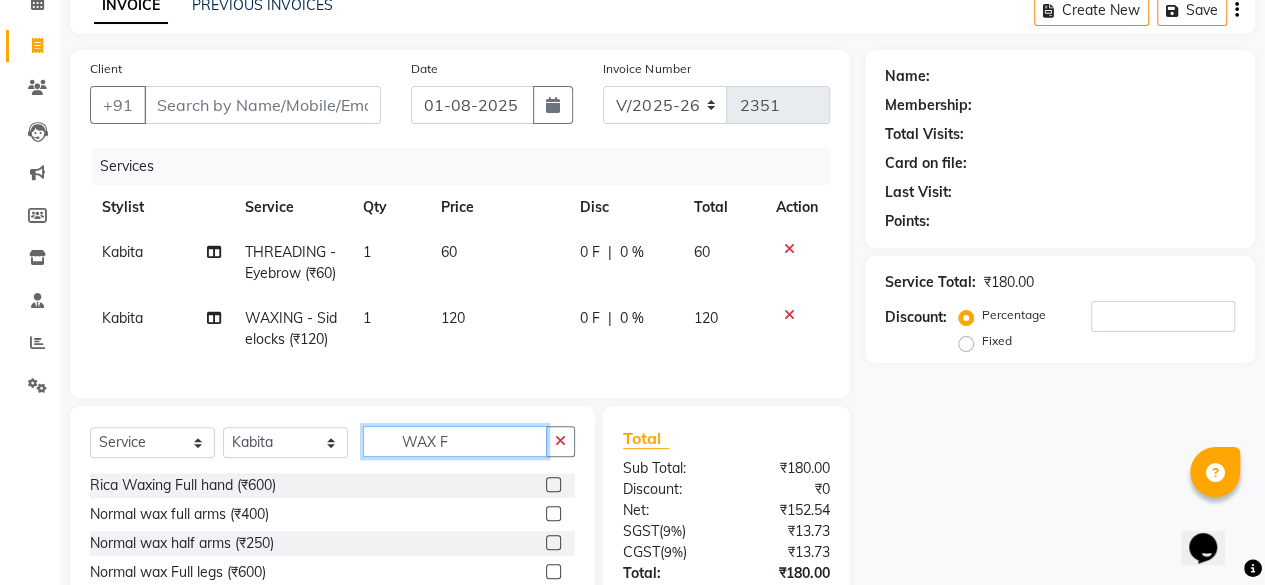 scroll, scrollTop: 281, scrollLeft: 0, axis: vertical 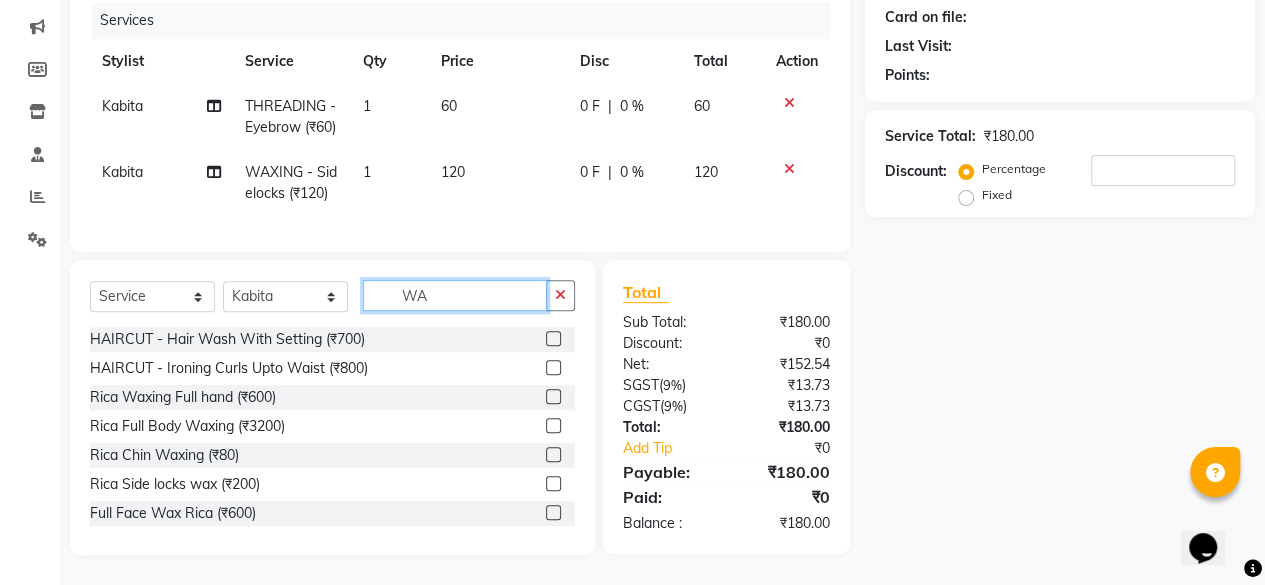 type on "W" 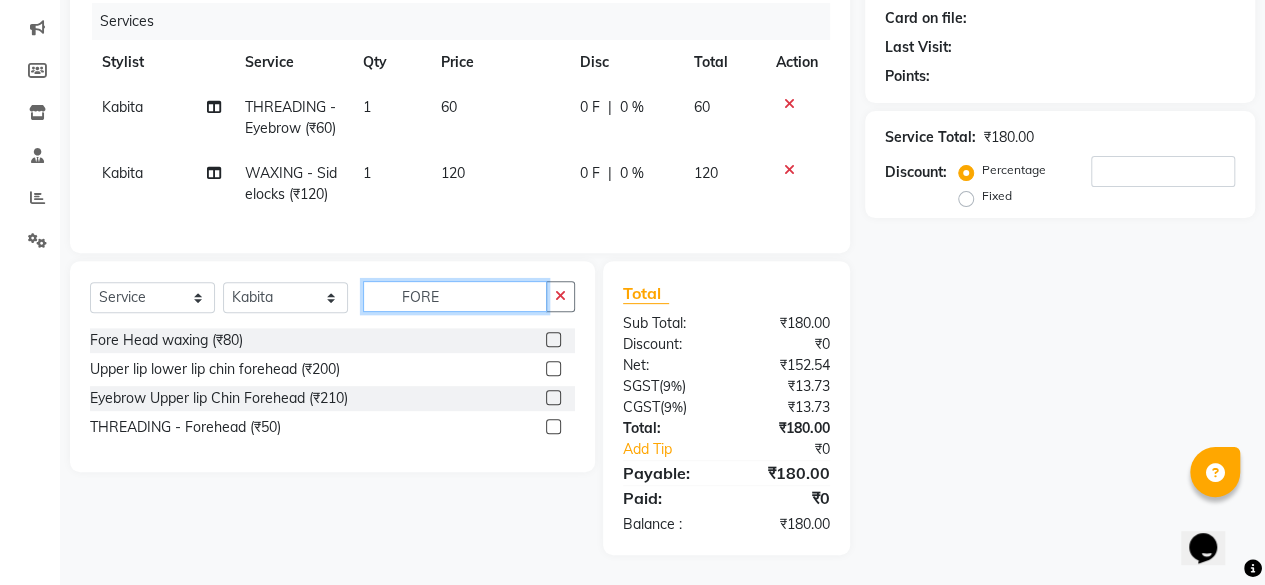 scroll, scrollTop: 280, scrollLeft: 0, axis: vertical 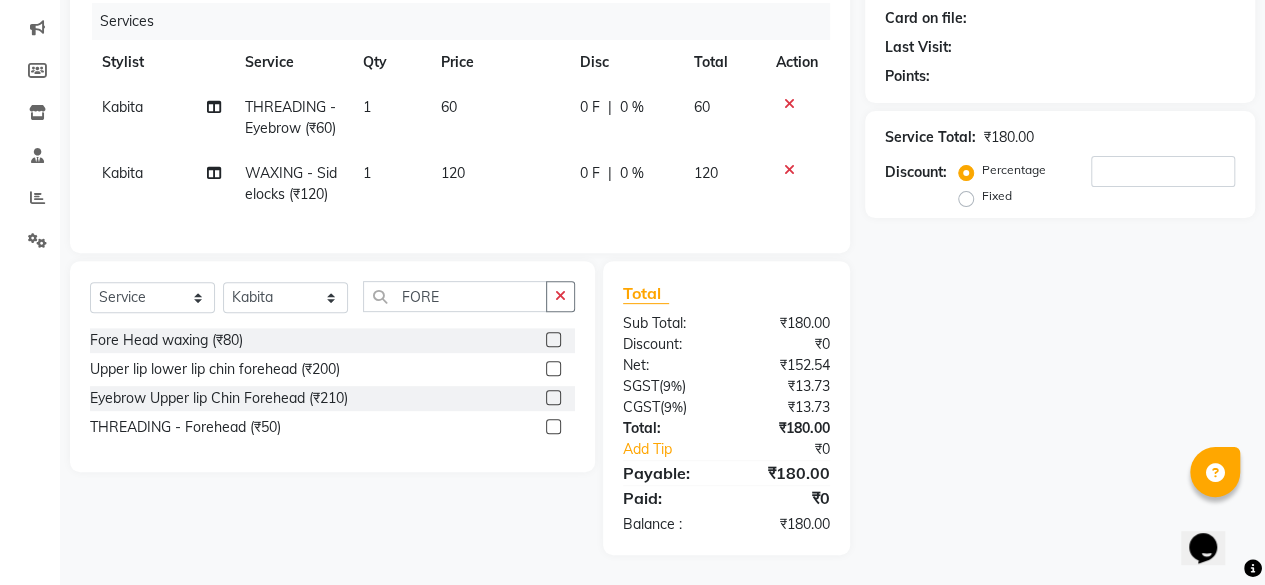 click 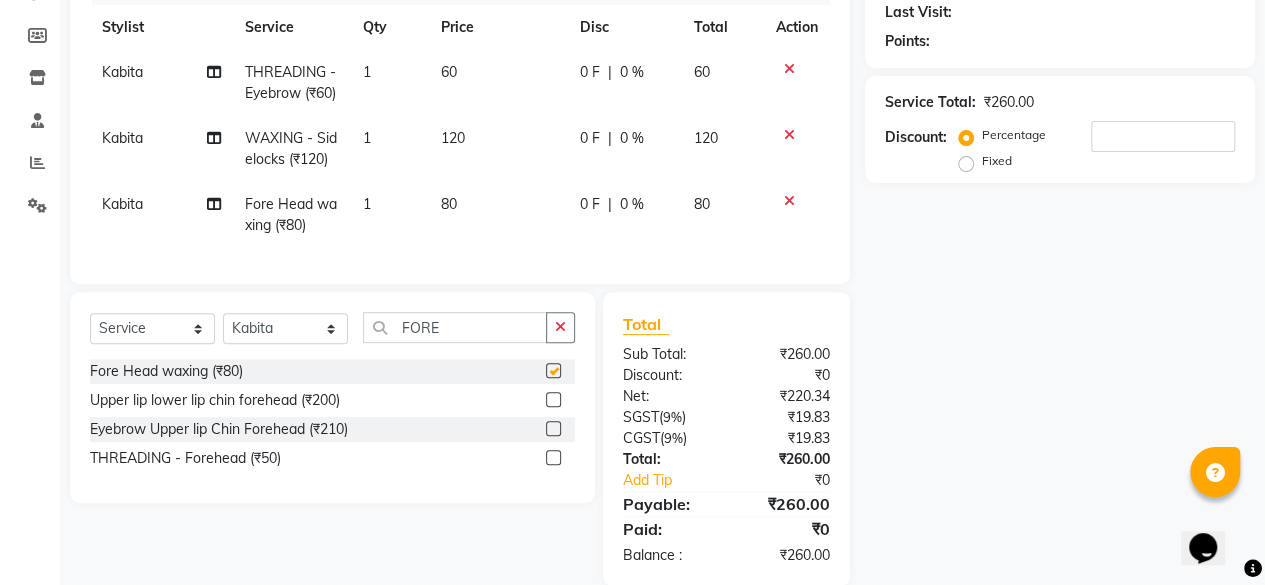 checkbox on "false" 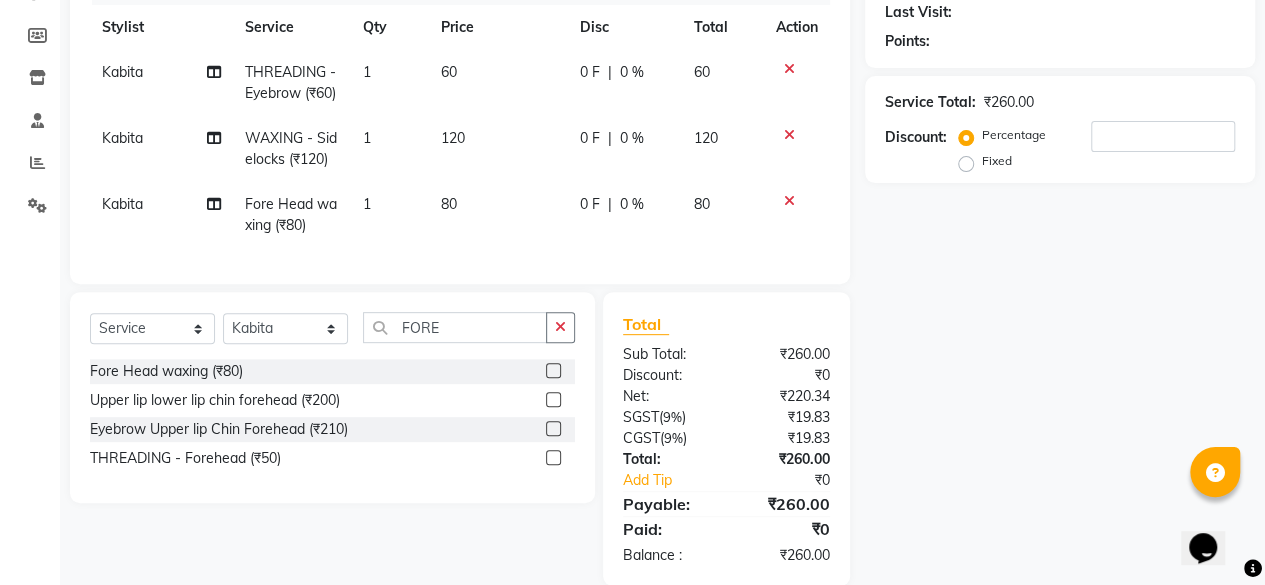 scroll, scrollTop: 180, scrollLeft: 0, axis: vertical 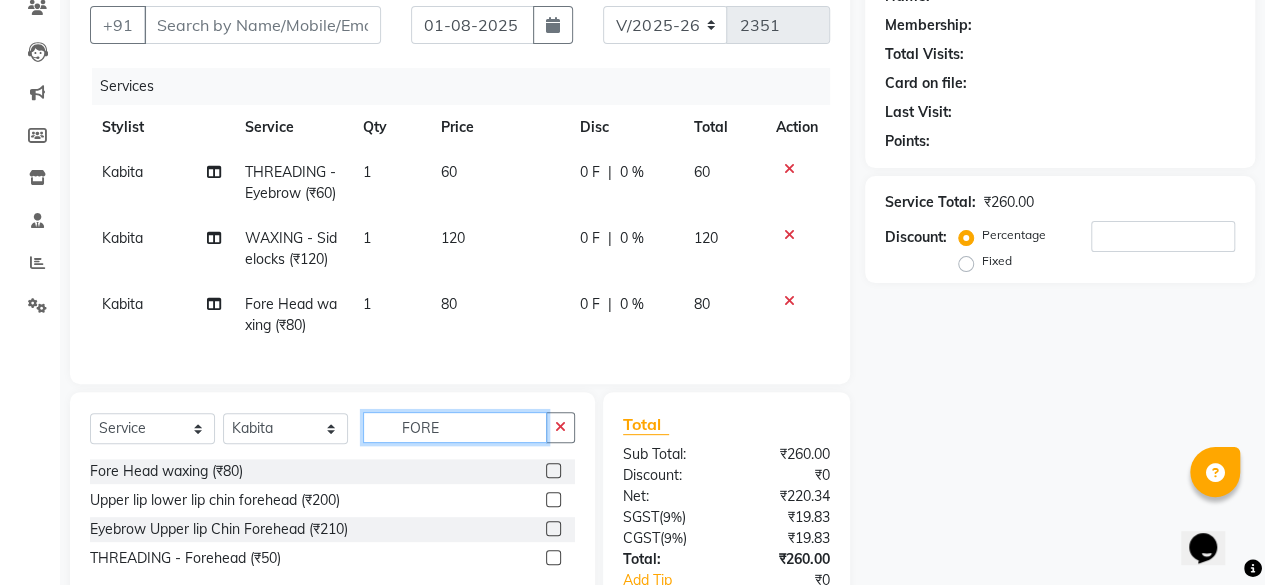 click on "FORE" 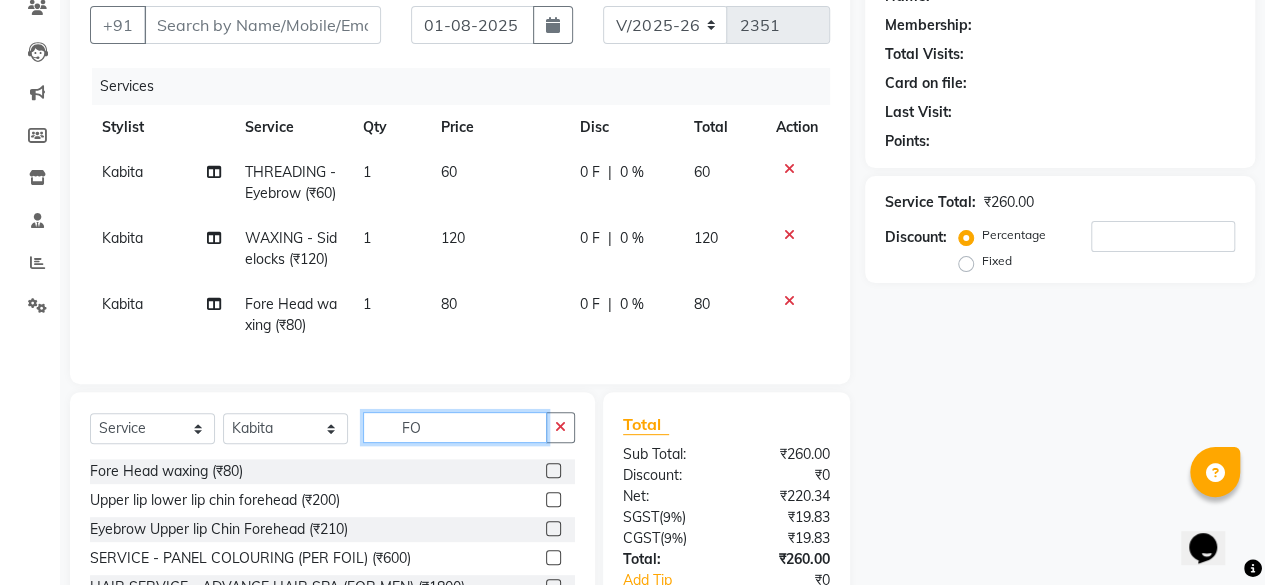 type on "F" 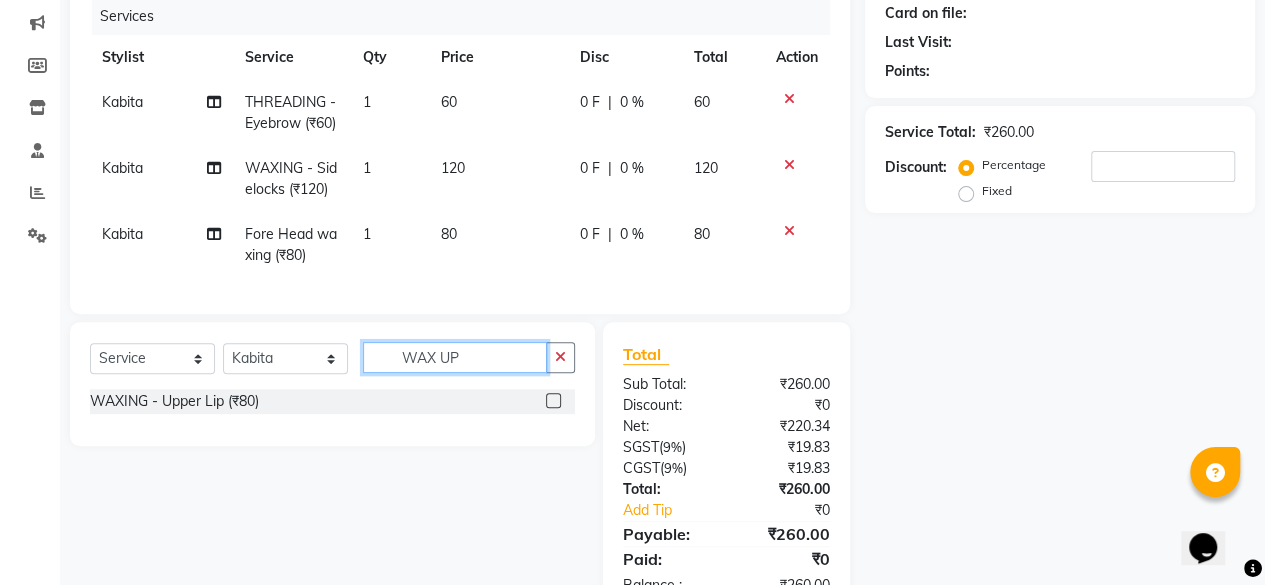 scroll, scrollTop: 280, scrollLeft: 0, axis: vertical 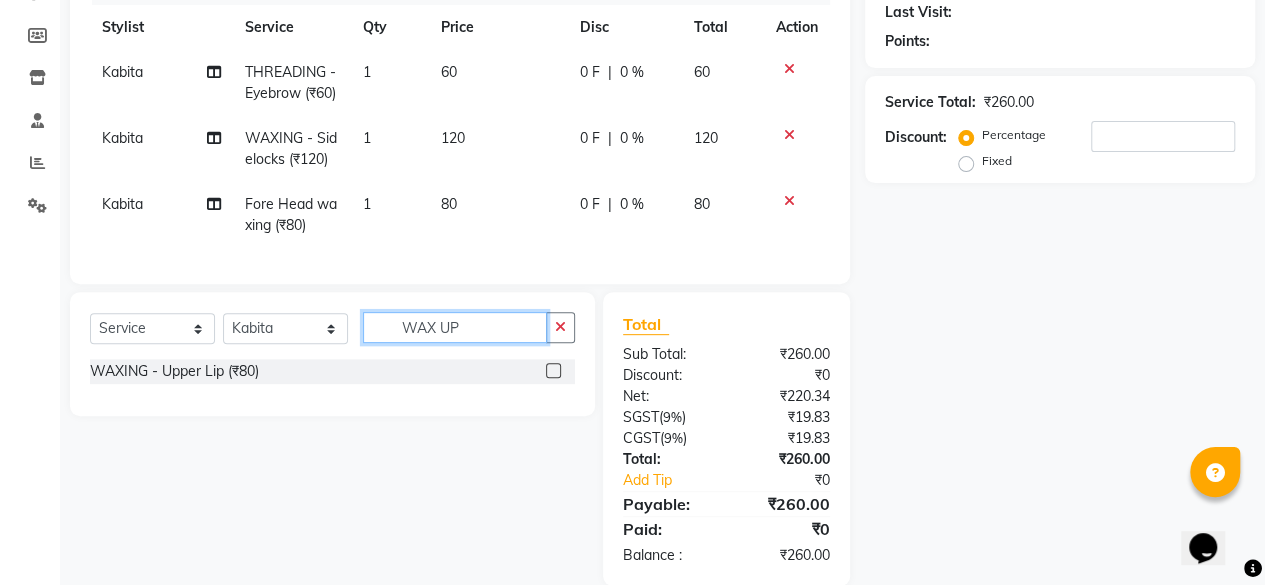 type on "WAX UP" 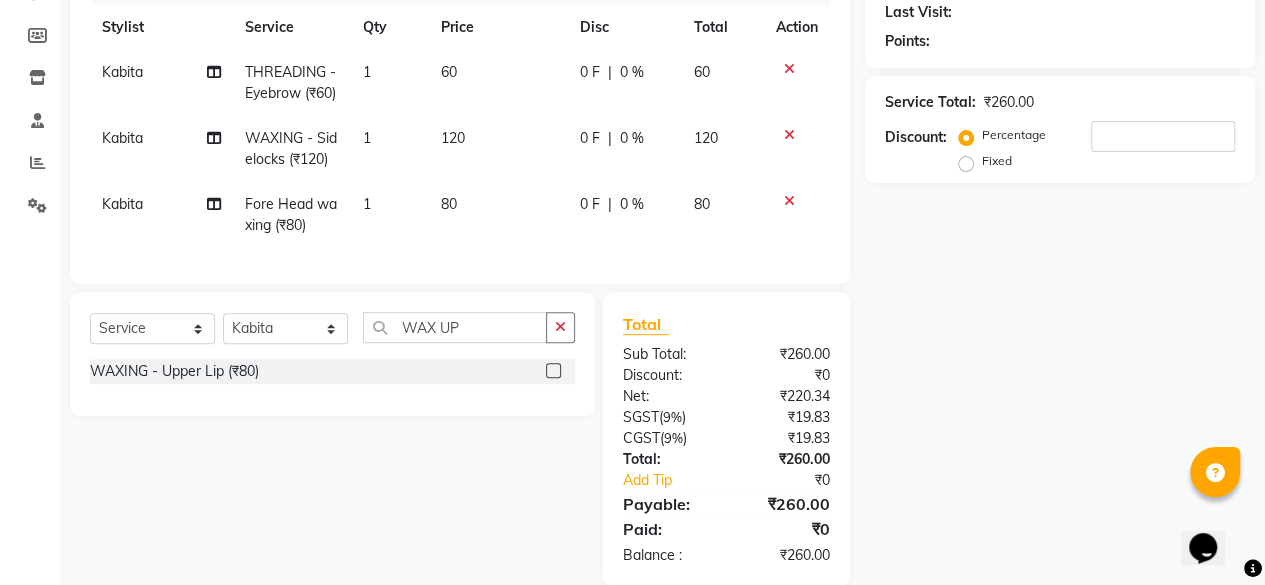 click 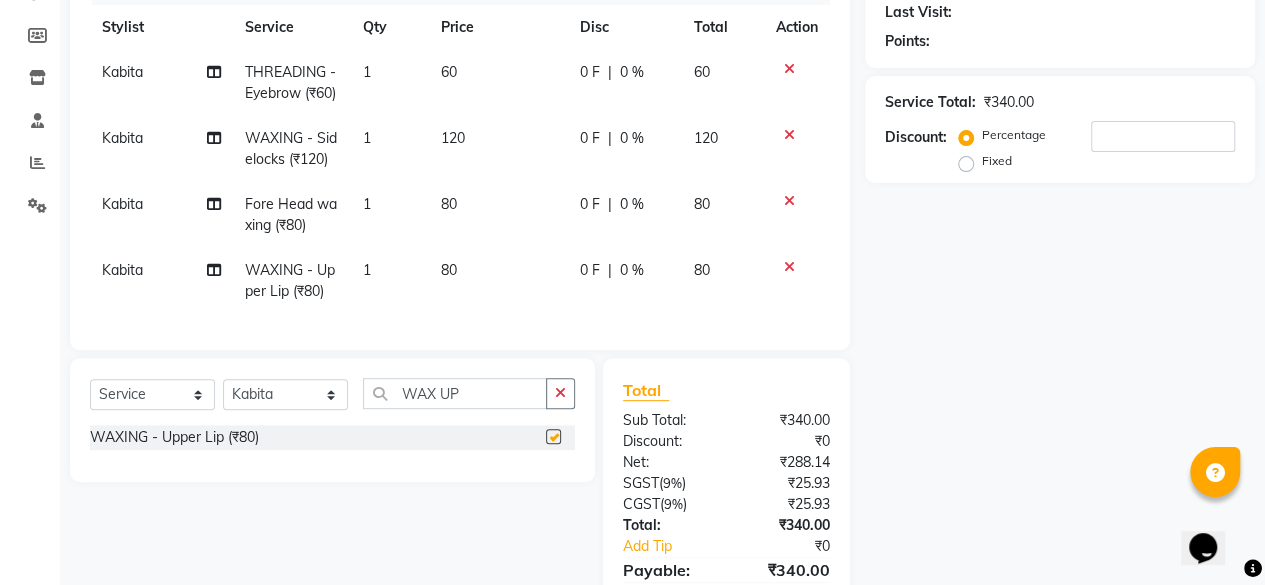 checkbox on "false" 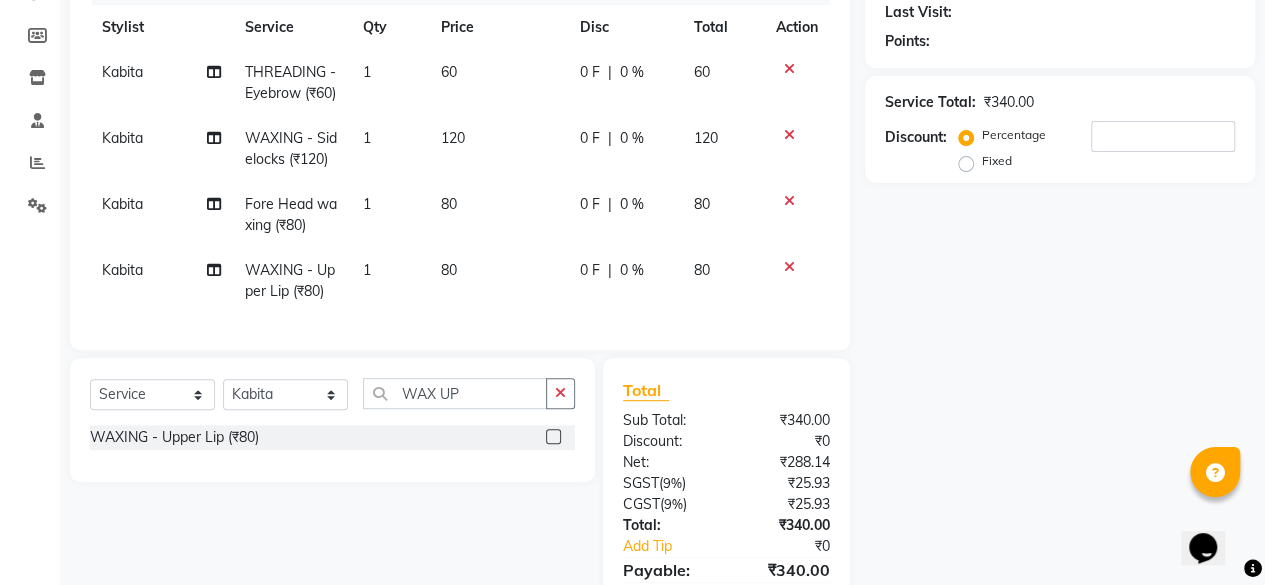 scroll, scrollTop: 0, scrollLeft: 0, axis: both 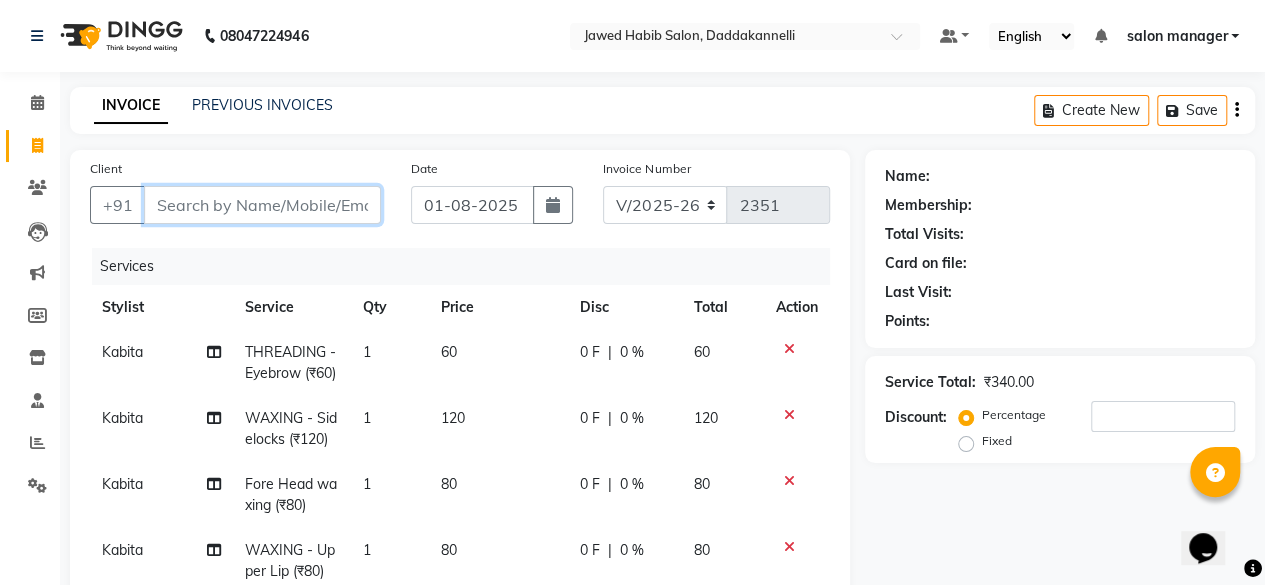 click on "Client" at bounding box center (262, 205) 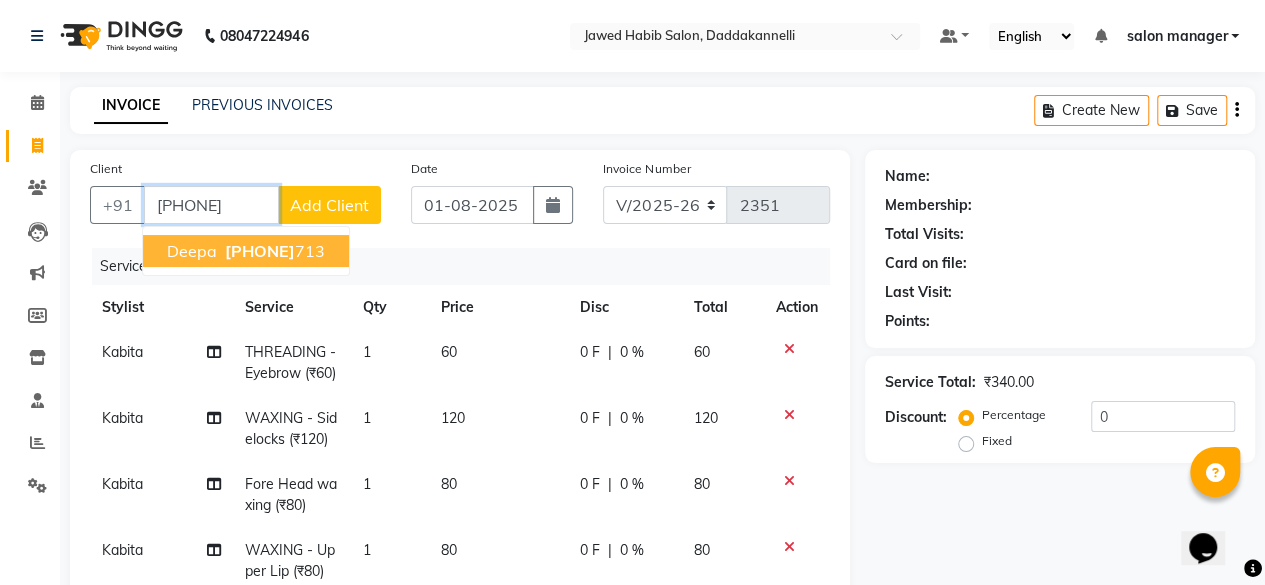 click on "[FIRST] [PHONE]" at bounding box center [246, 251] 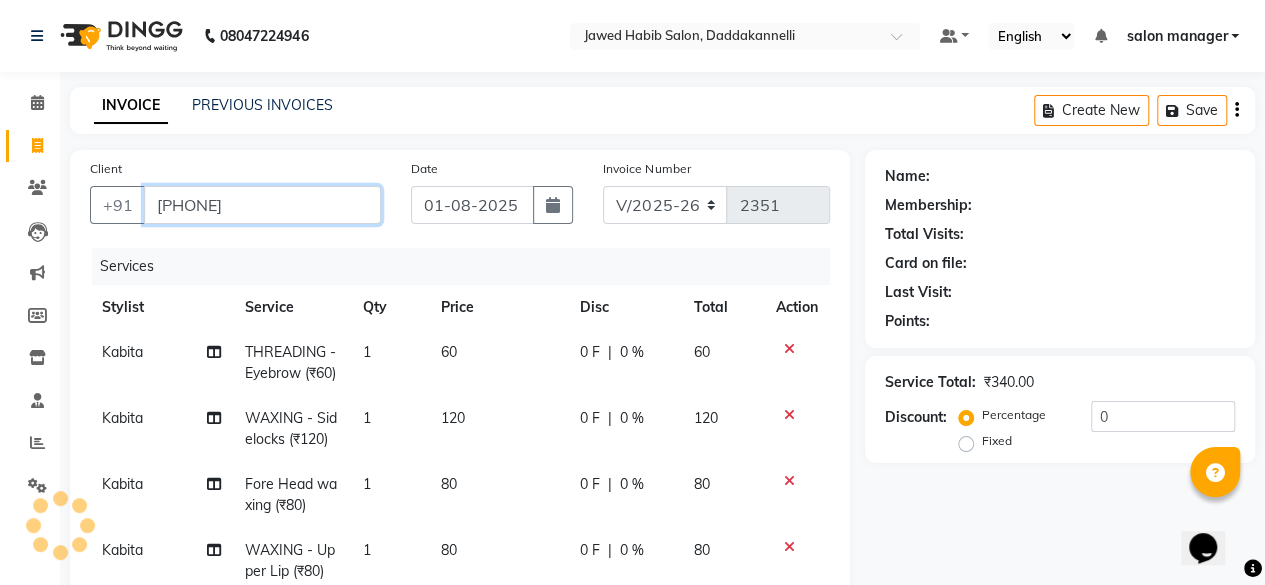 type on "[PHONE]" 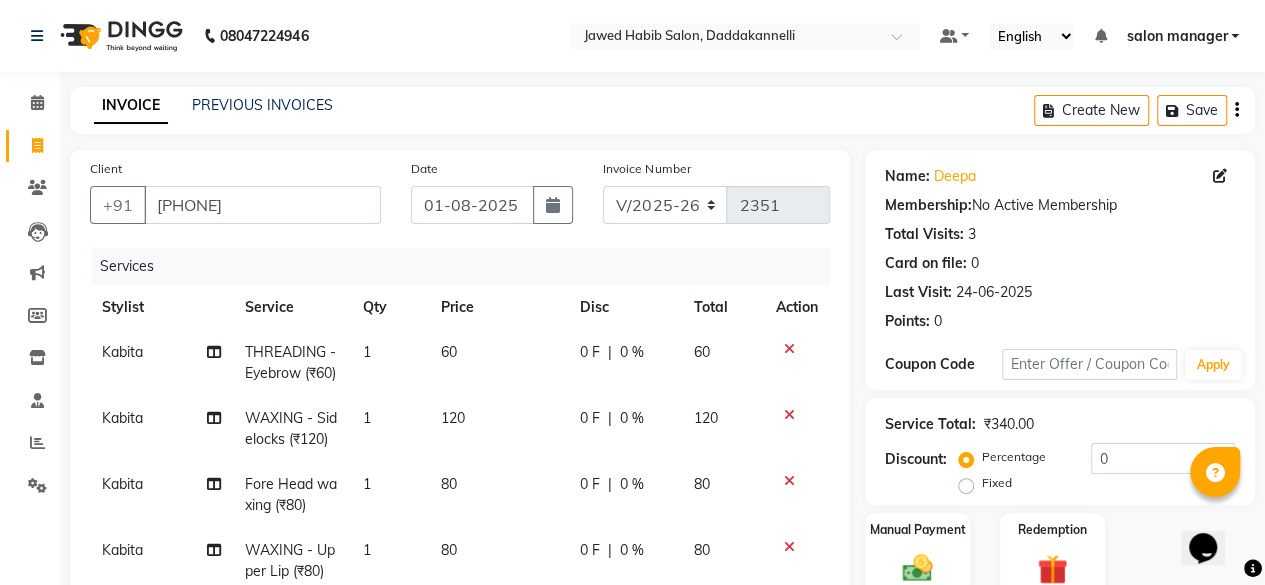 scroll, scrollTop: 100, scrollLeft: 0, axis: vertical 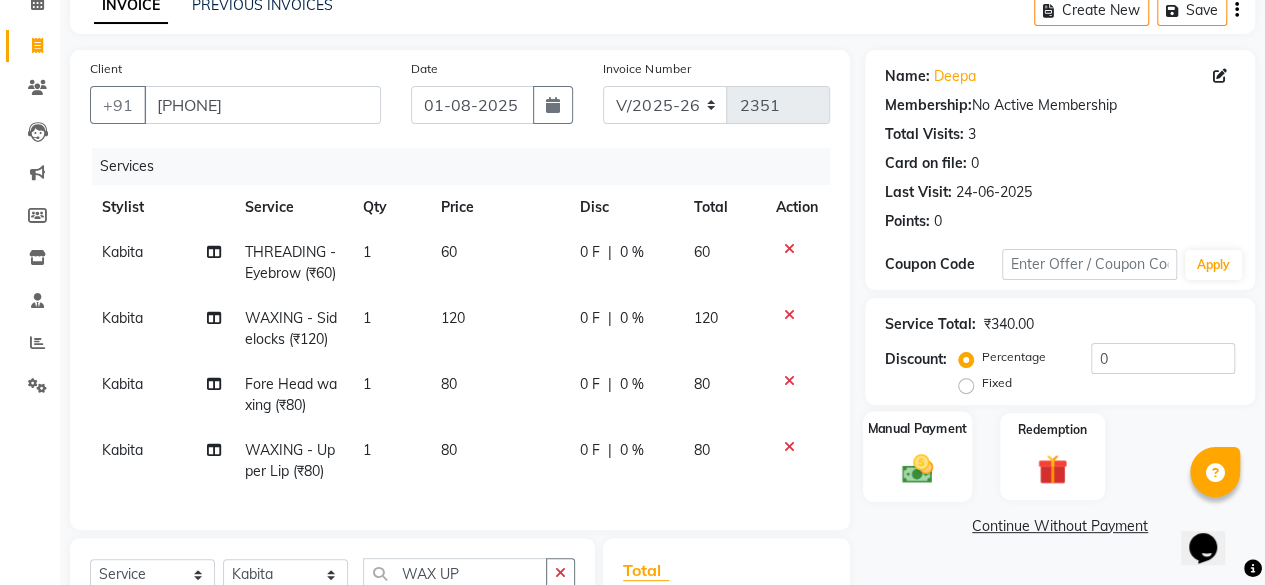 click 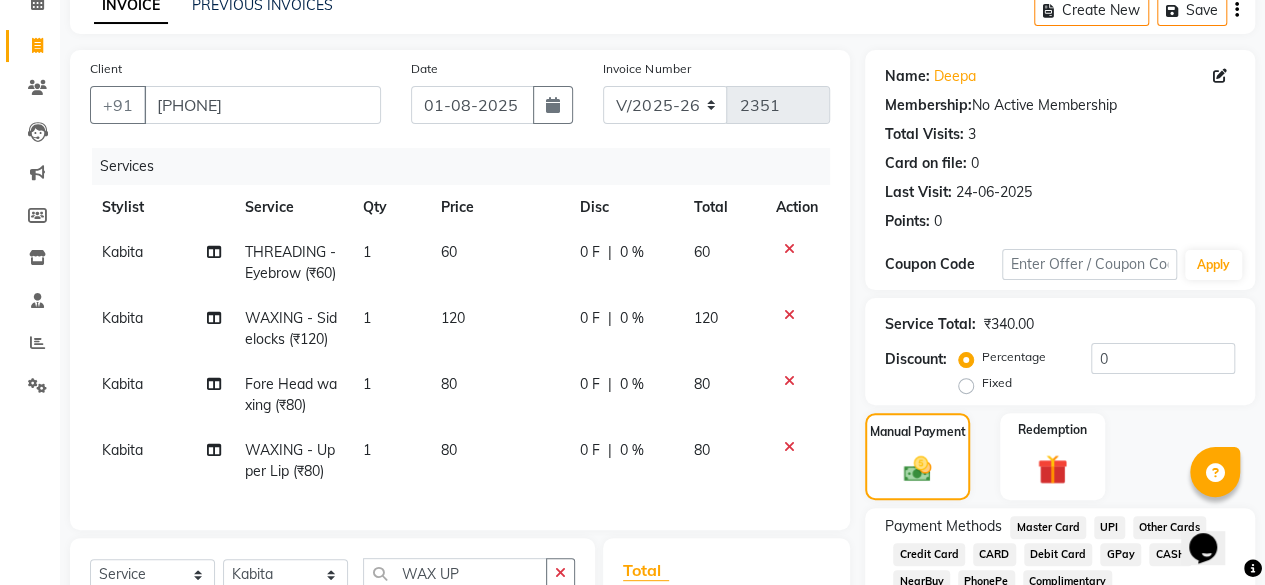 scroll, scrollTop: 400, scrollLeft: 0, axis: vertical 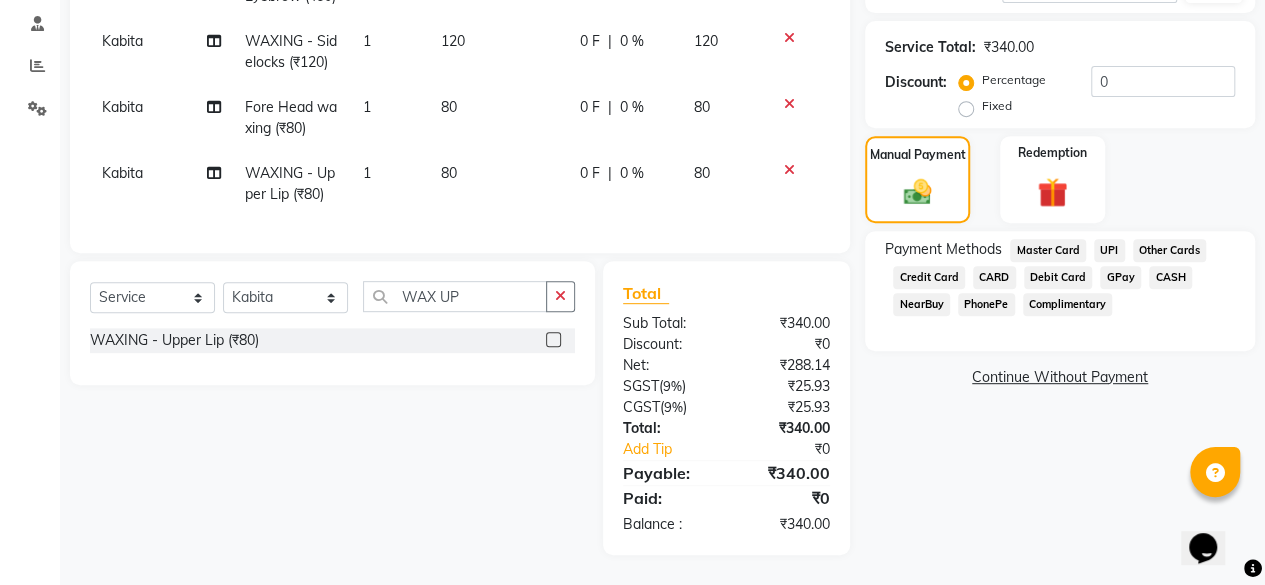 click on "UPI" 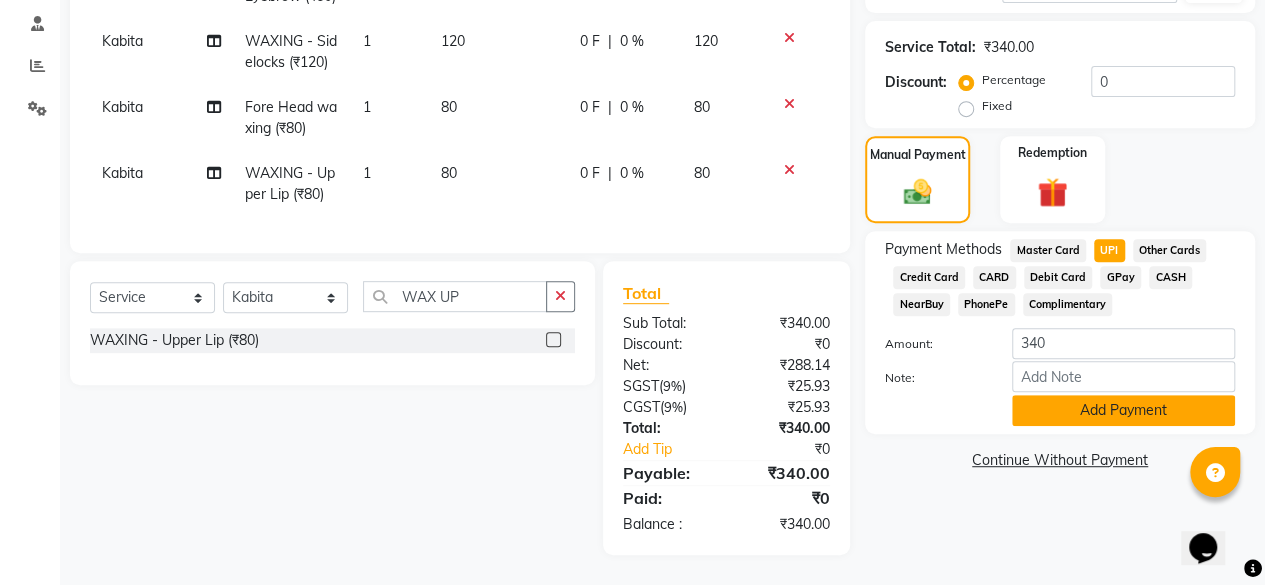 scroll, scrollTop: 412, scrollLeft: 0, axis: vertical 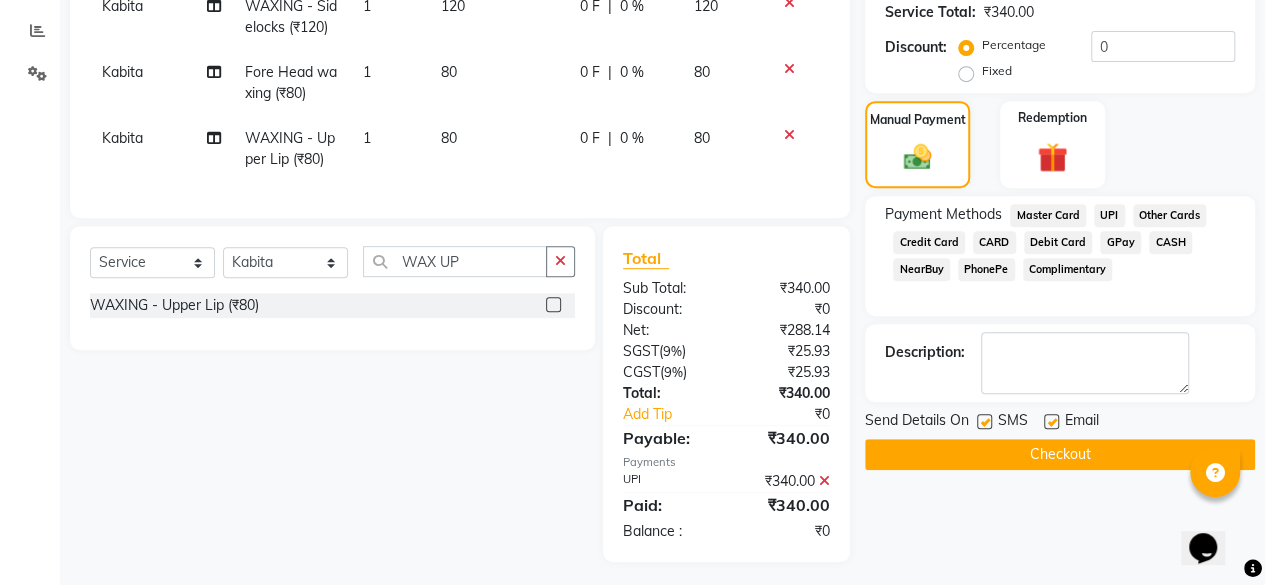 click 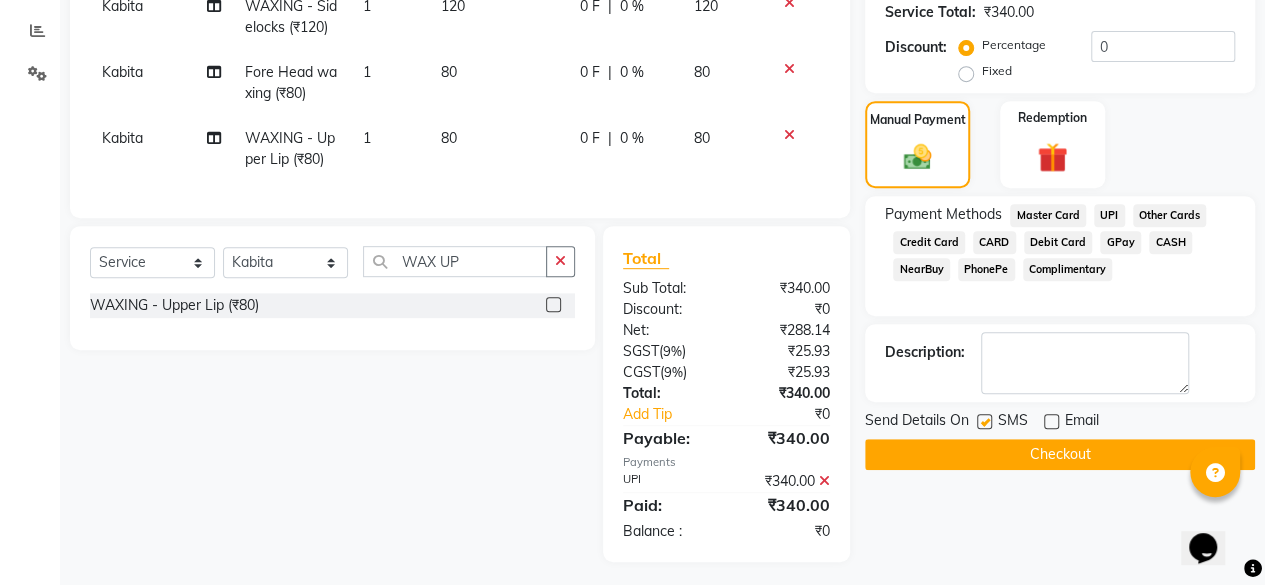 click on "Checkout" 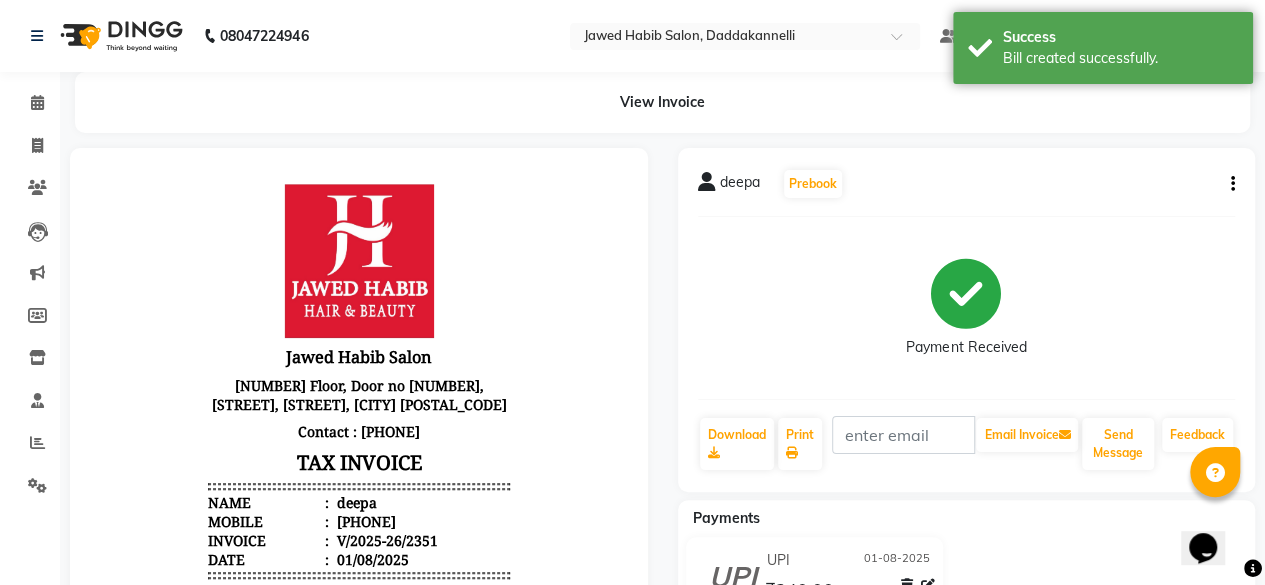scroll, scrollTop: 0, scrollLeft: 0, axis: both 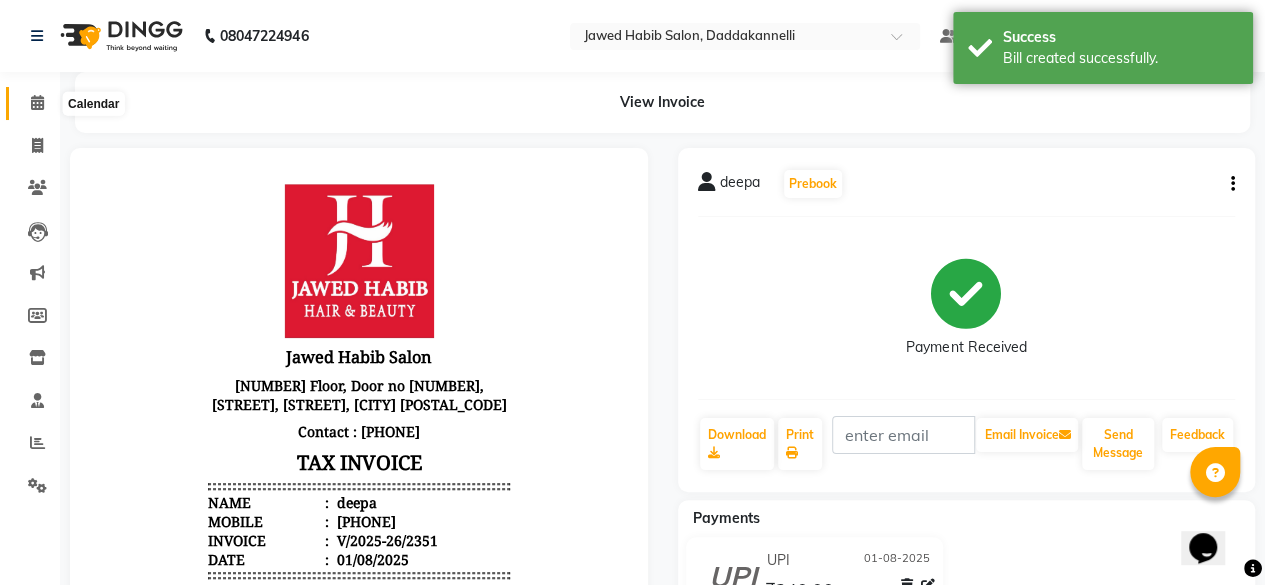 click 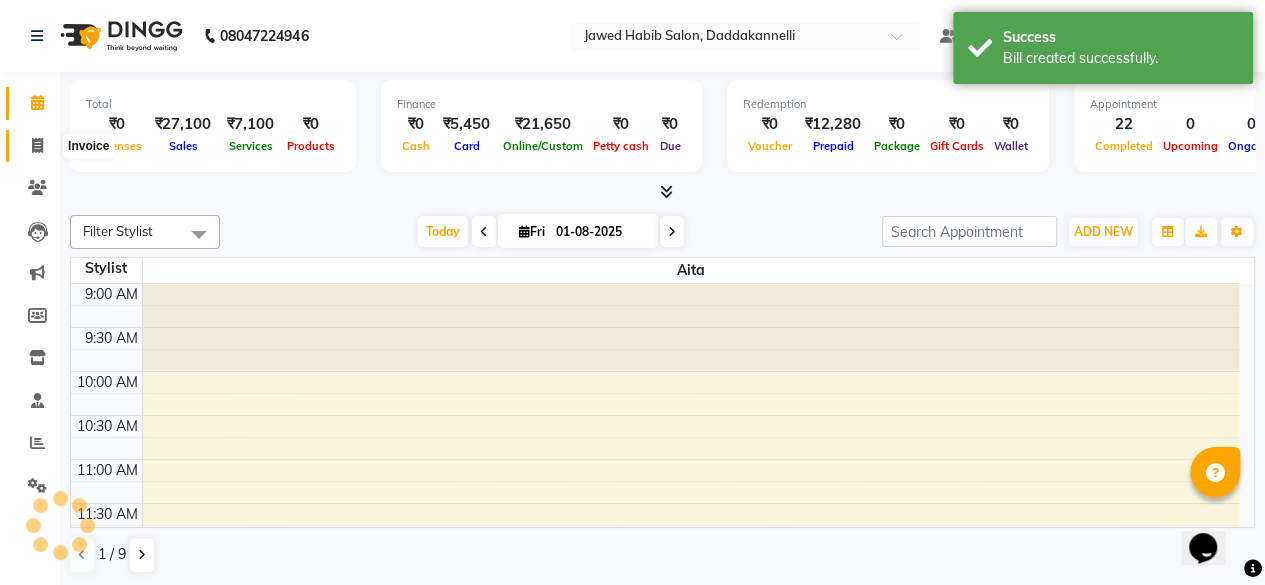 click 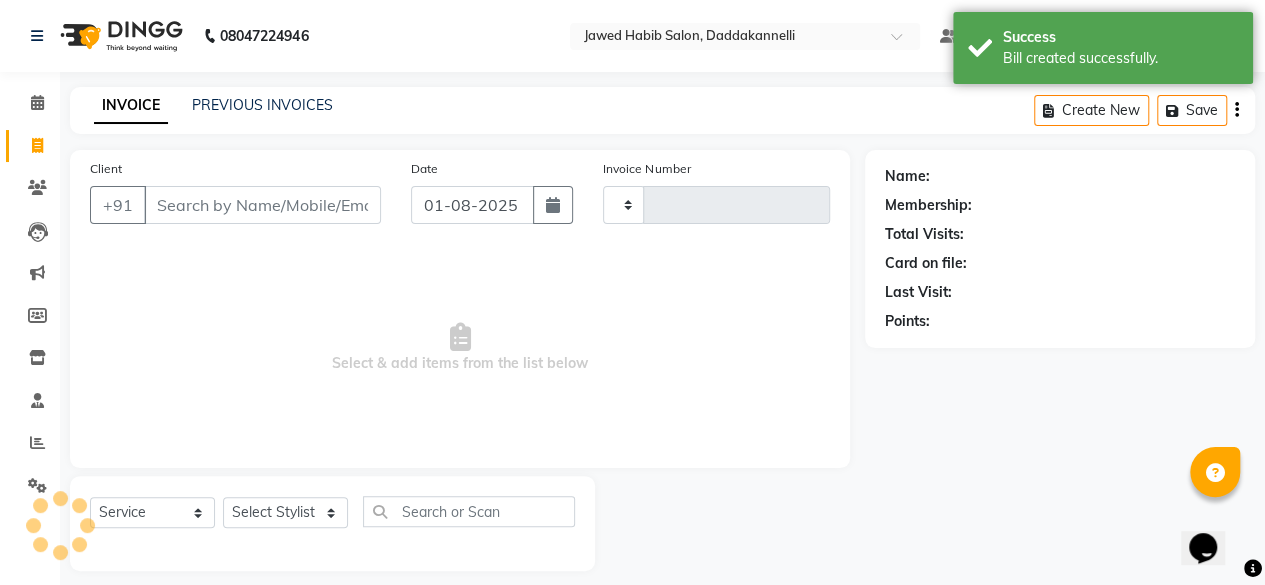 type on "2352" 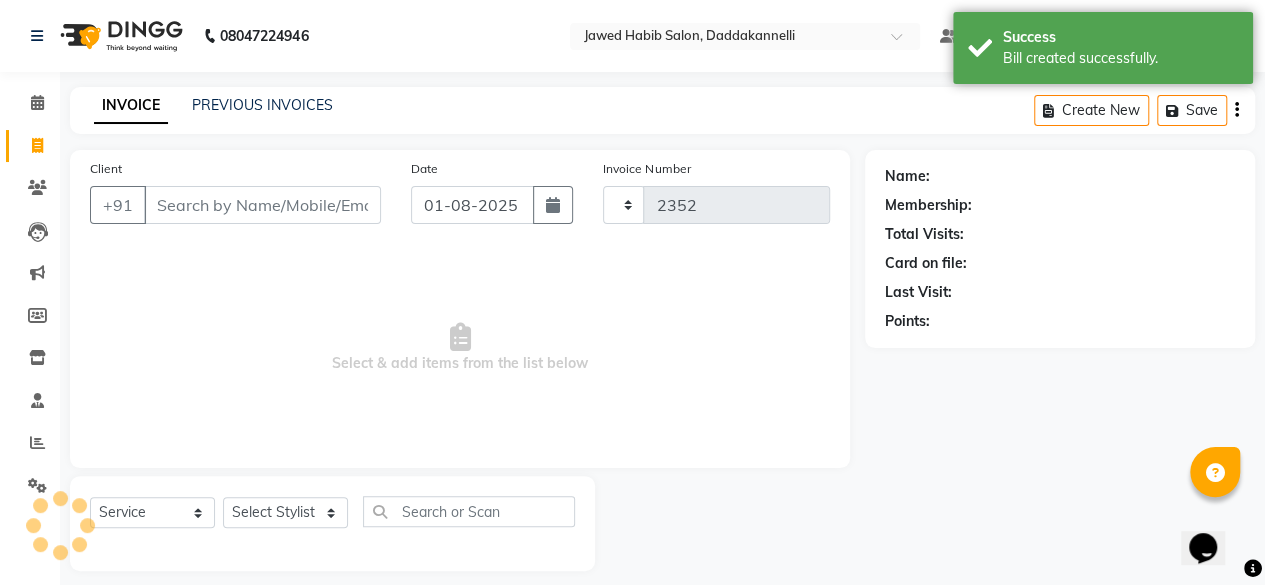 select on "6354" 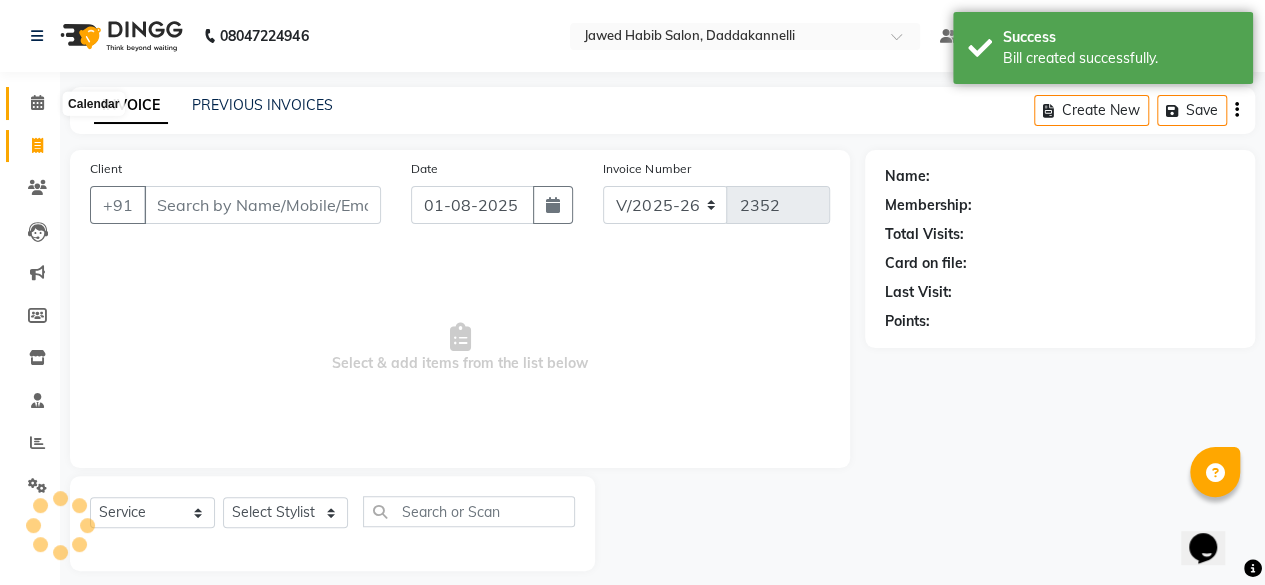 click 